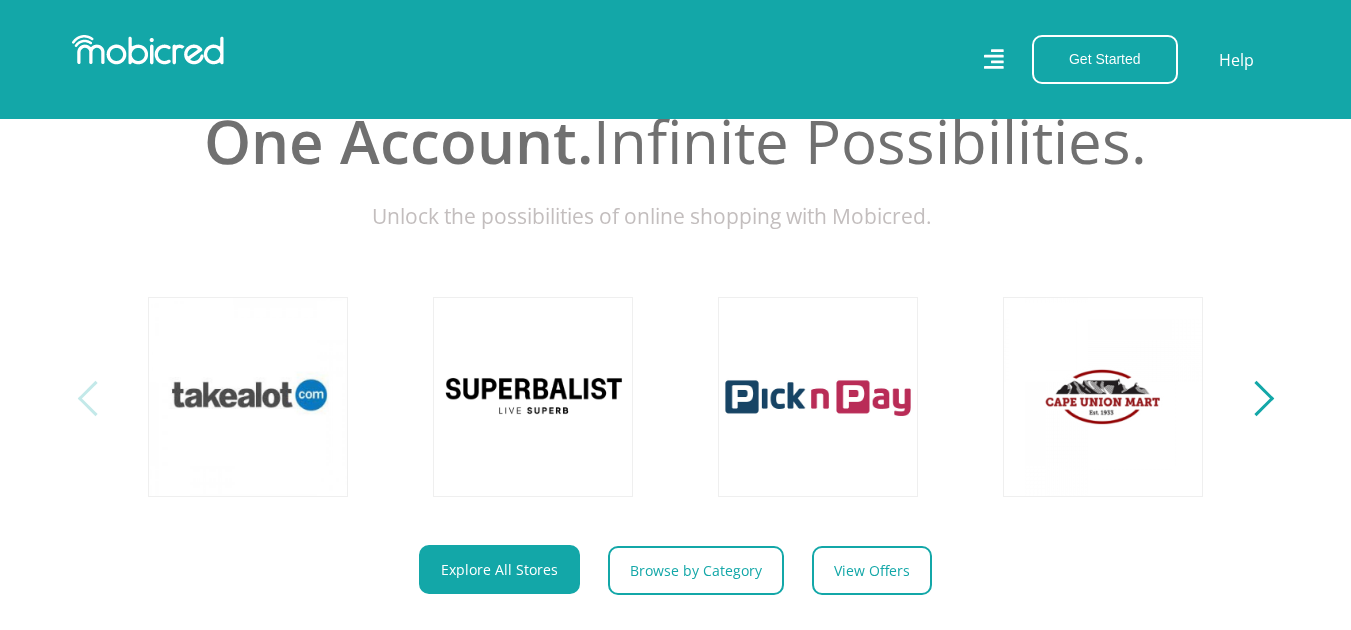 scroll, scrollTop: 680, scrollLeft: 0, axis: vertical 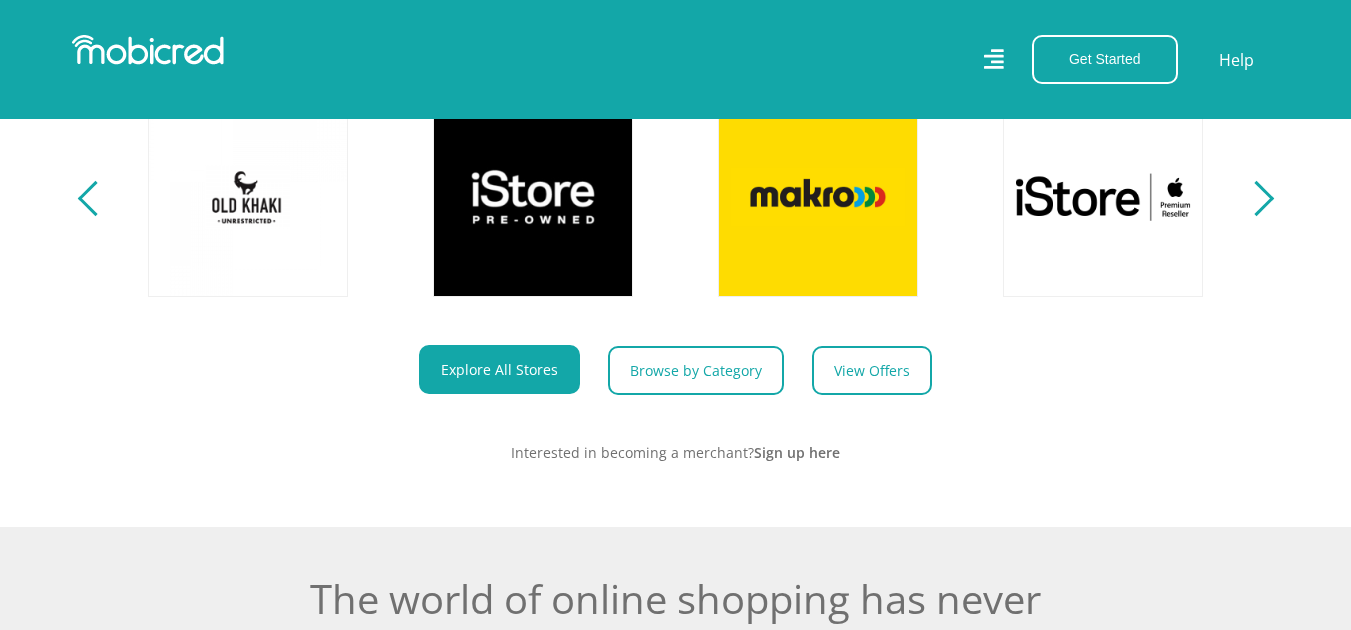click on "Explore
One Account.  Infinite Possibilities.
Unlock the possibilities of online shopping with Mobicred." at bounding box center [675, 158] 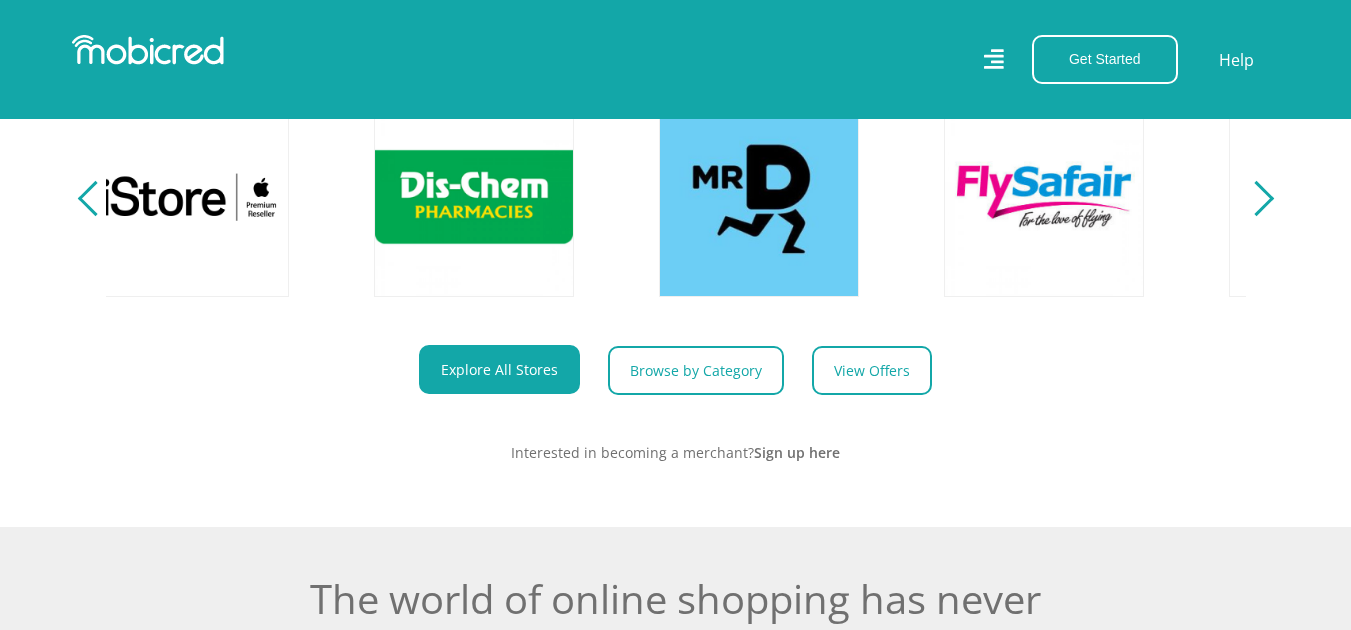 scroll, scrollTop: 0, scrollLeft: 2565, axis: horizontal 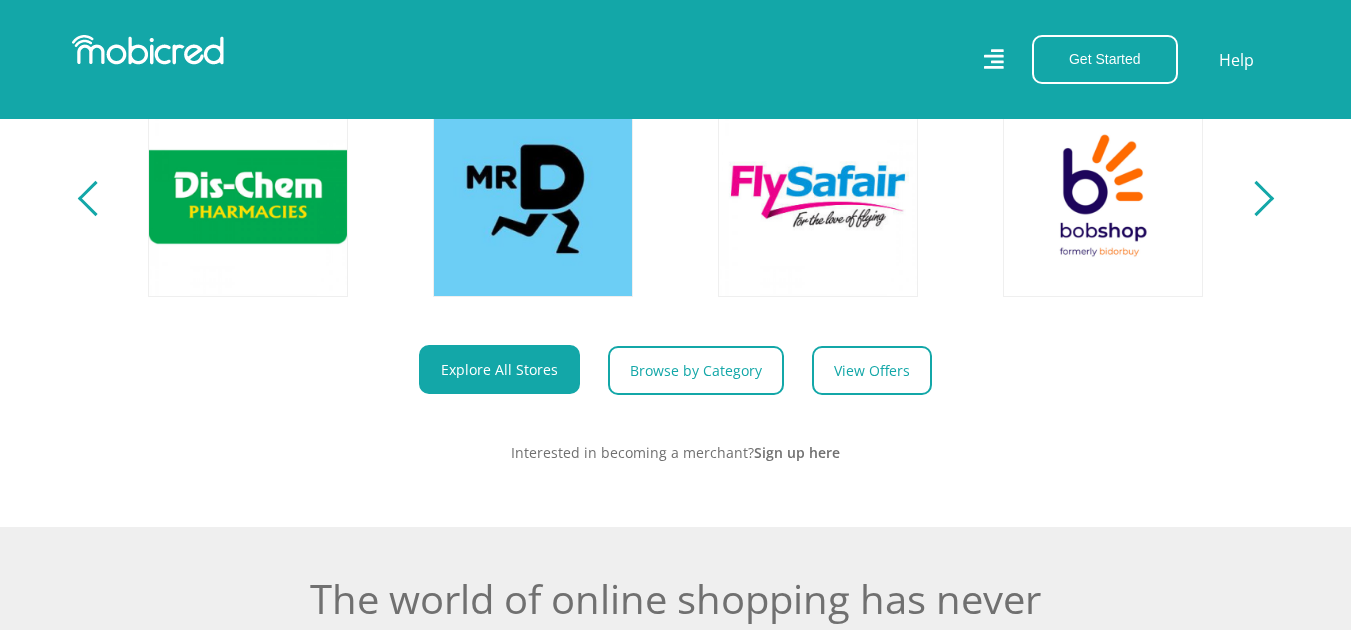 click at bounding box center (1255, 198) 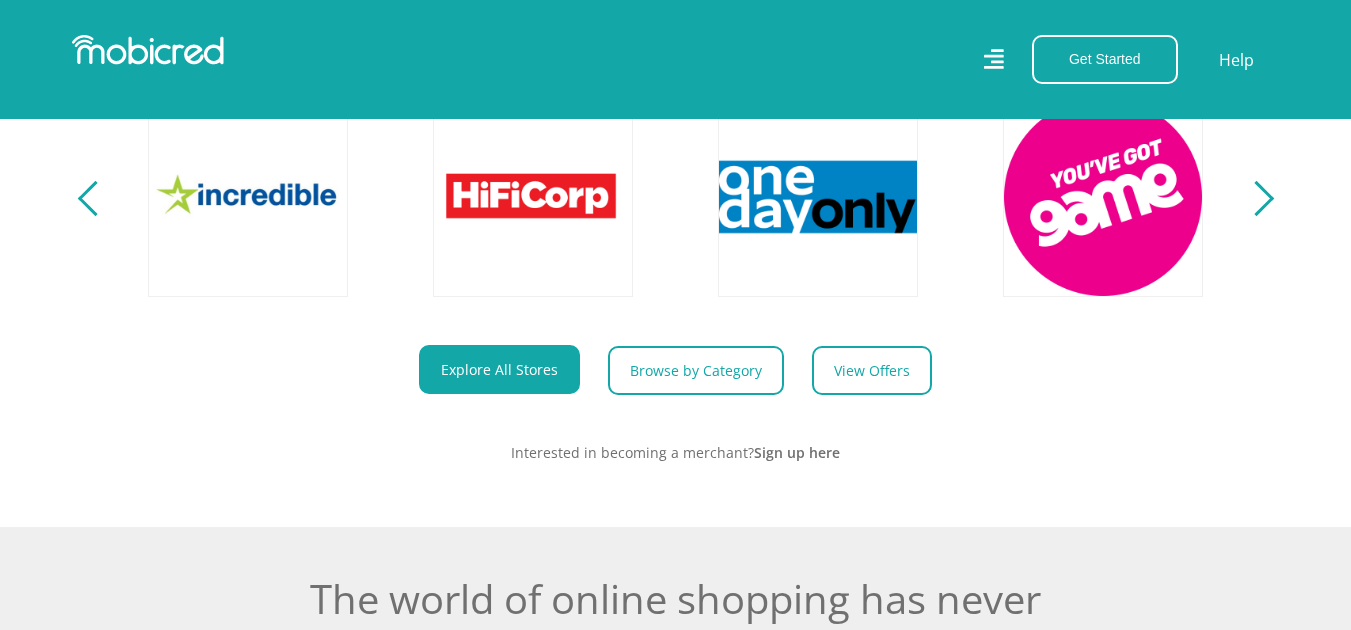 click at bounding box center (1255, 198) 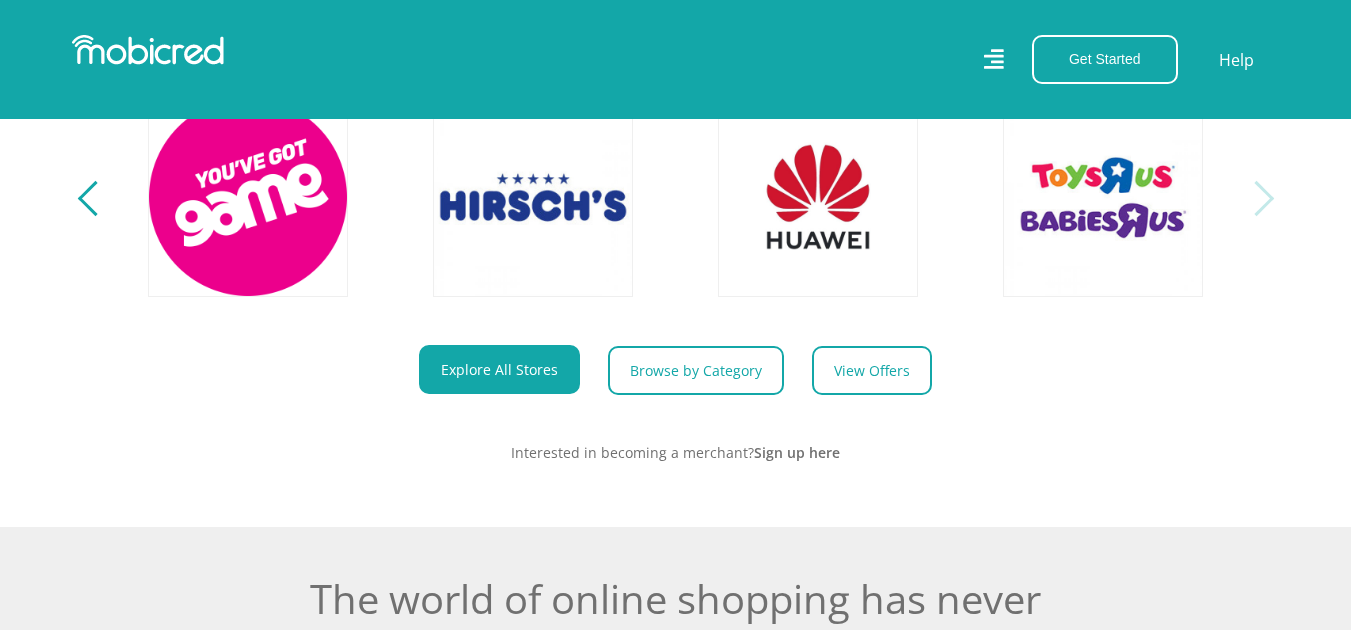 click at bounding box center [1255, 198] 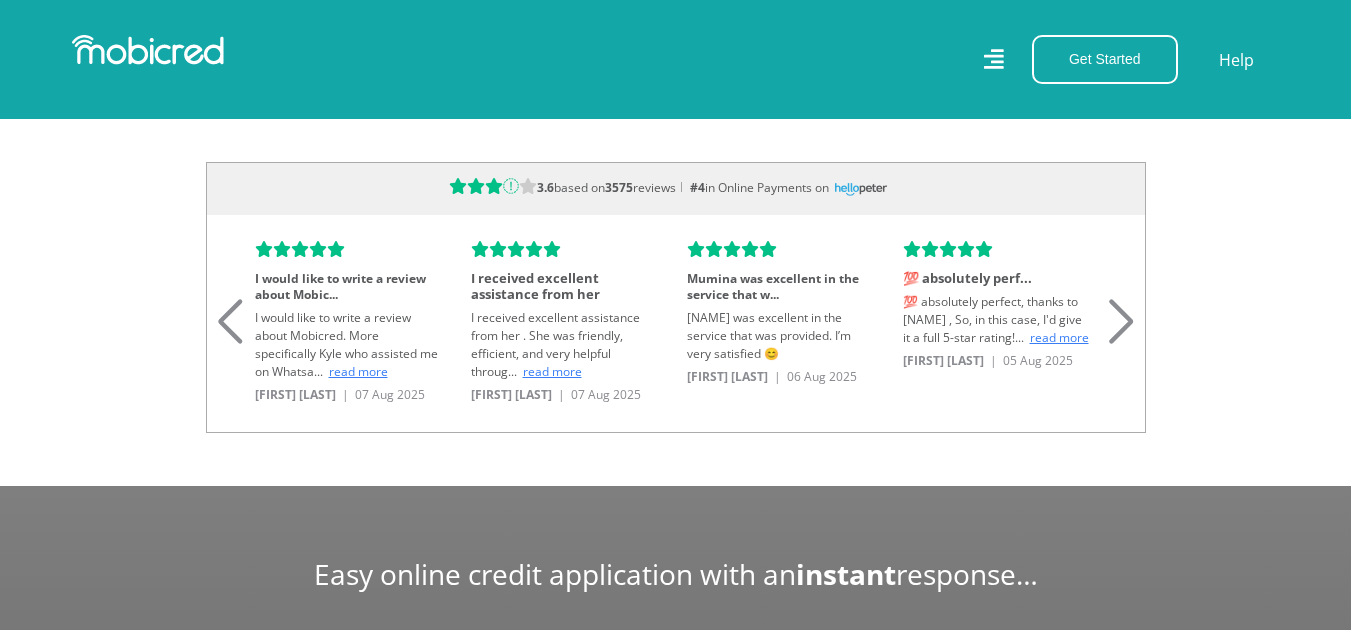 scroll, scrollTop: 1634, scrollLeft: 0, axis: vertical 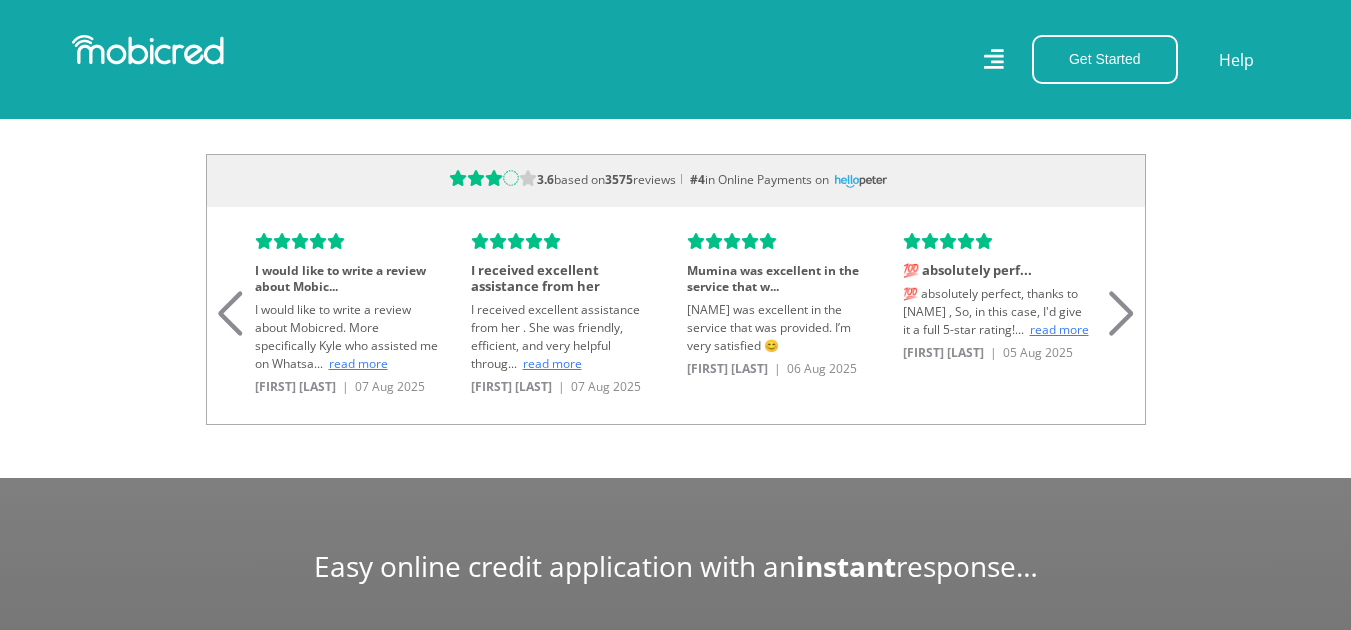 type 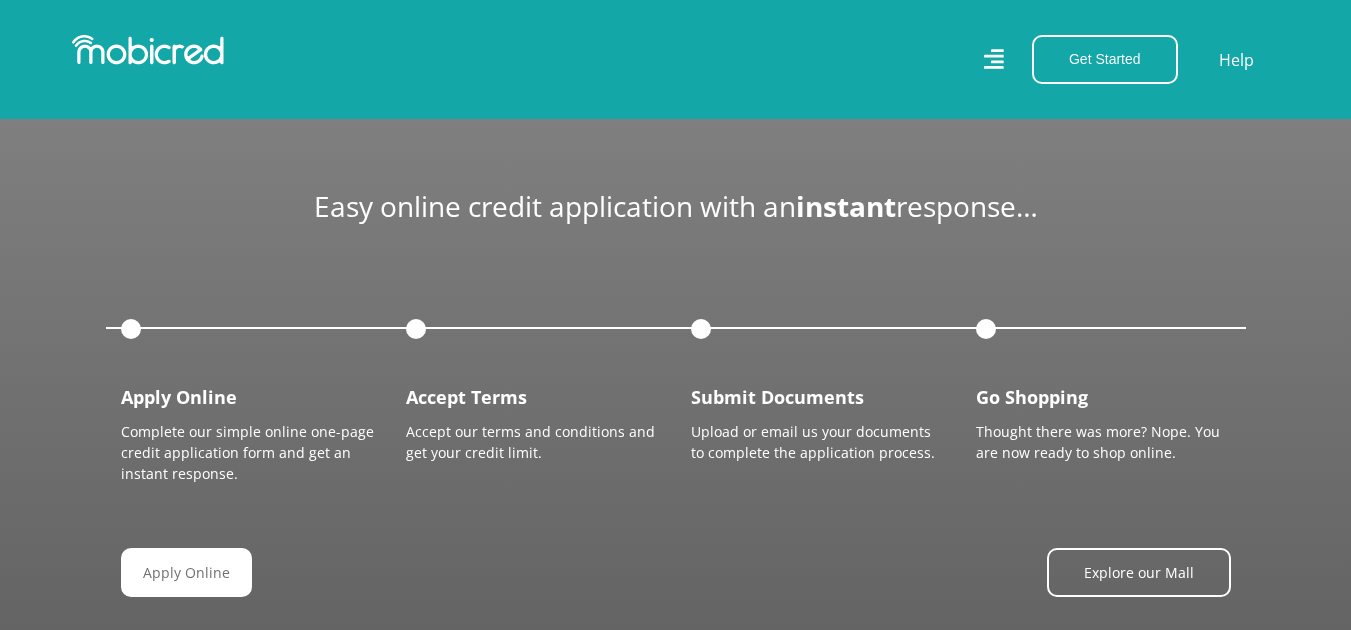 scroll, scrollTop: 2154, scrollLeft: 0, axis: vertical 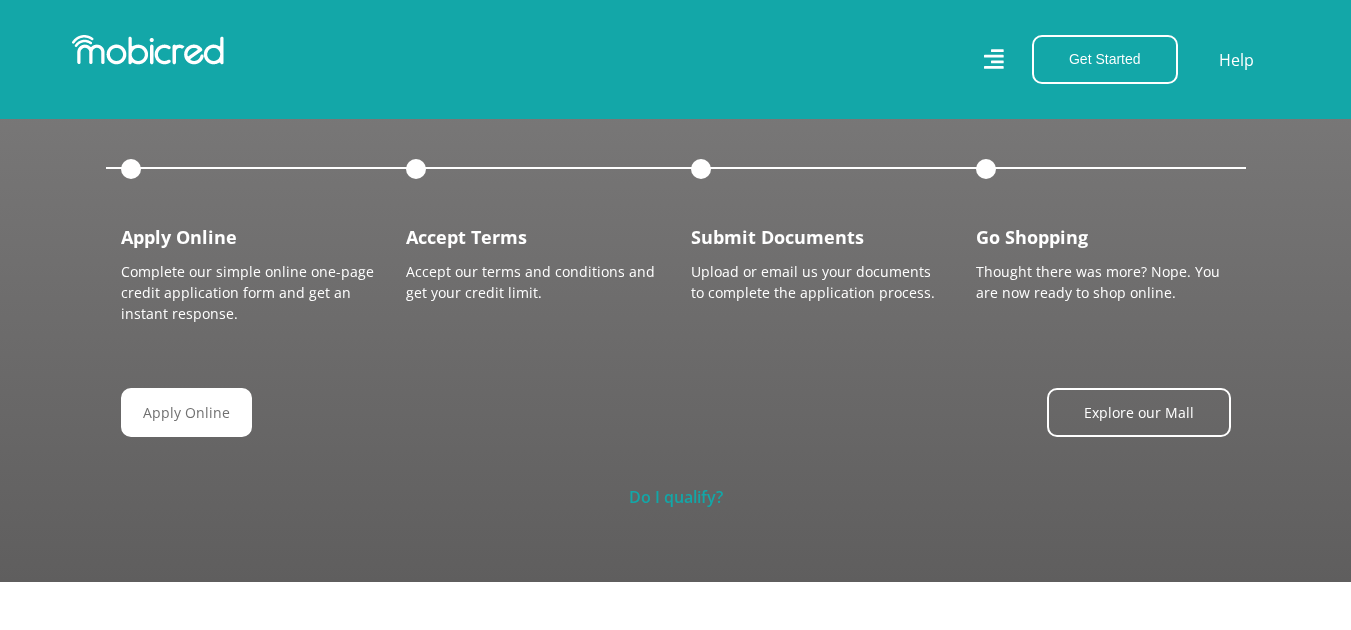 click on "Do I qualify?" at bounding box center [676, 497] 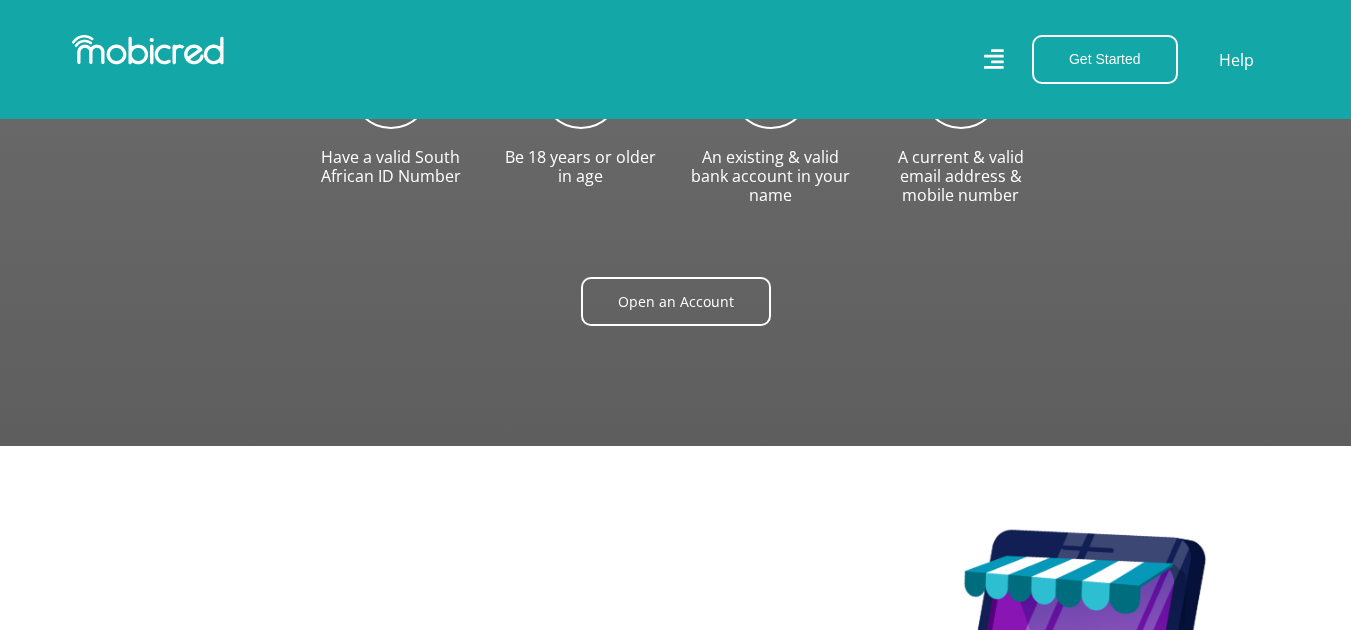 scroll, scrollTop: 2754, scrollLeft: 0, axis: vertical 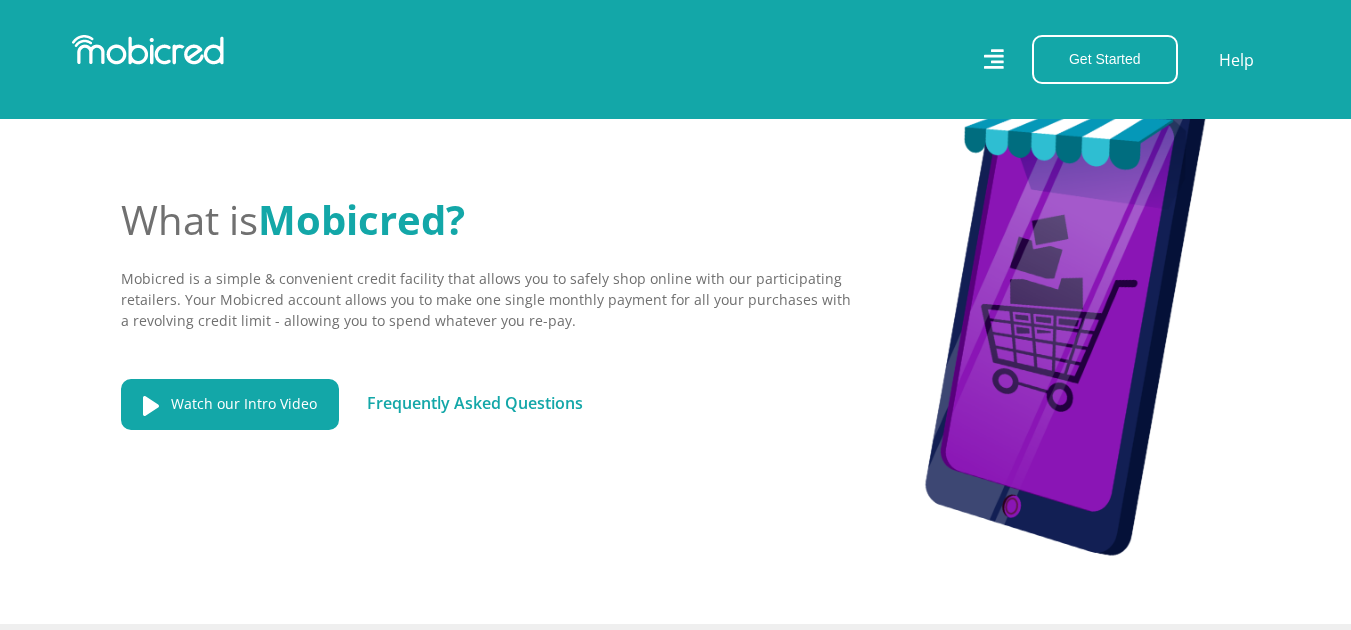 click on "Frequently Asked Questions" at bounding box center (475, 403) 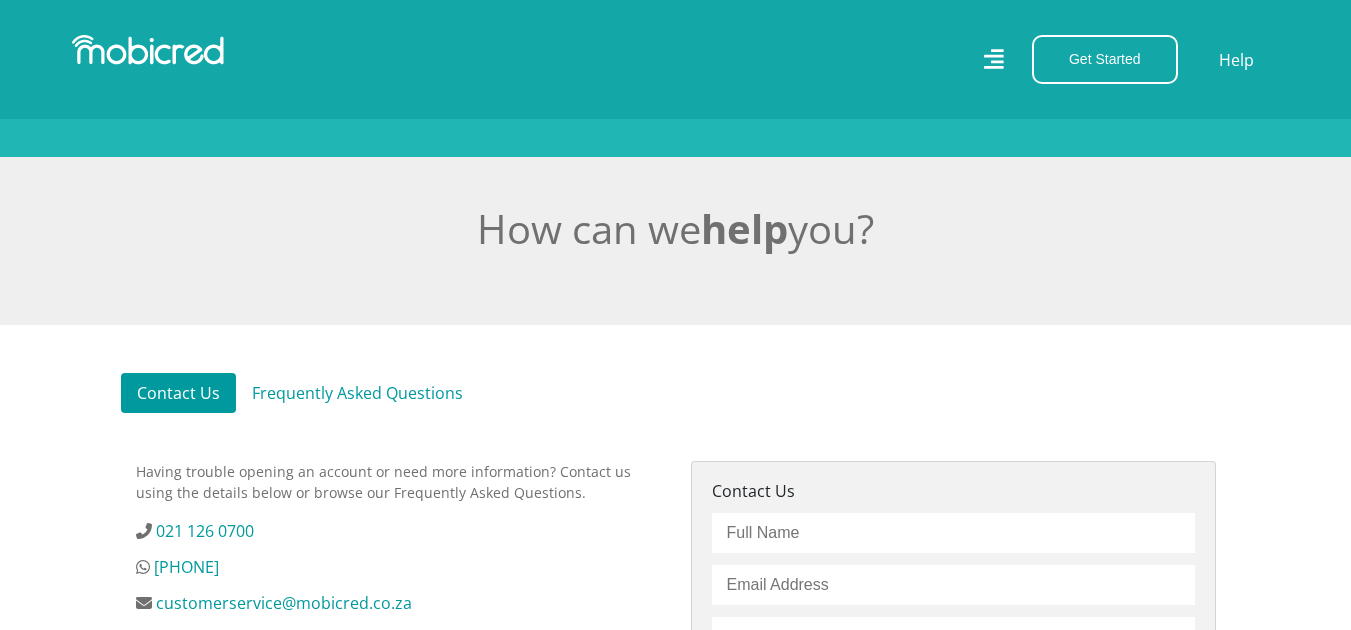 scroll, scrollTop: 480, scrollLeft: 0, axis: vertical 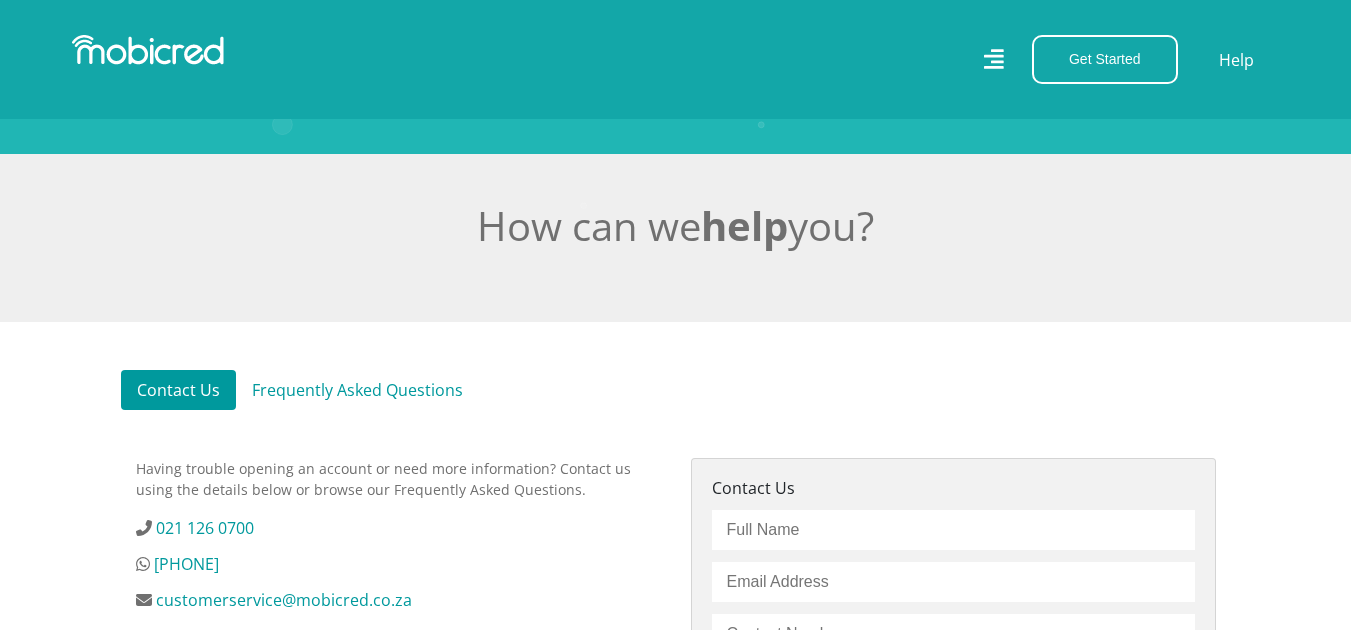 click on "Frequently Asked Questions" at bounding box center [357, 390] 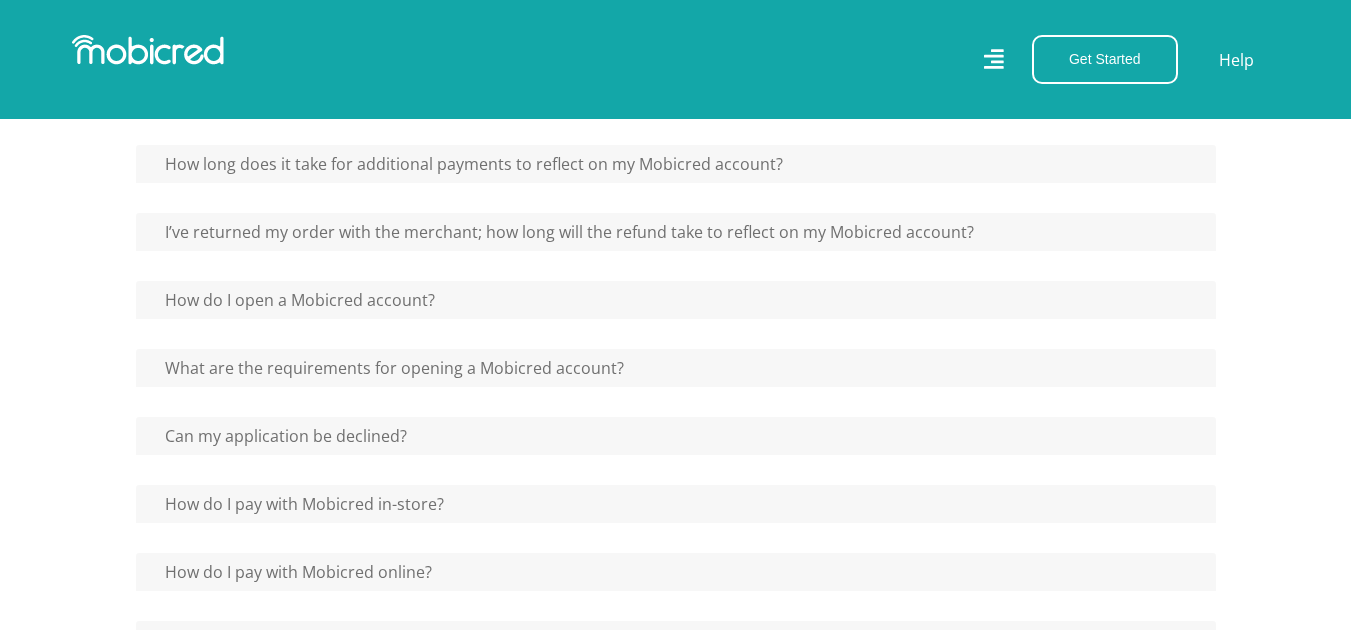 scroll, scrollTop: 887, scrollLeft: 0, axis: vertical 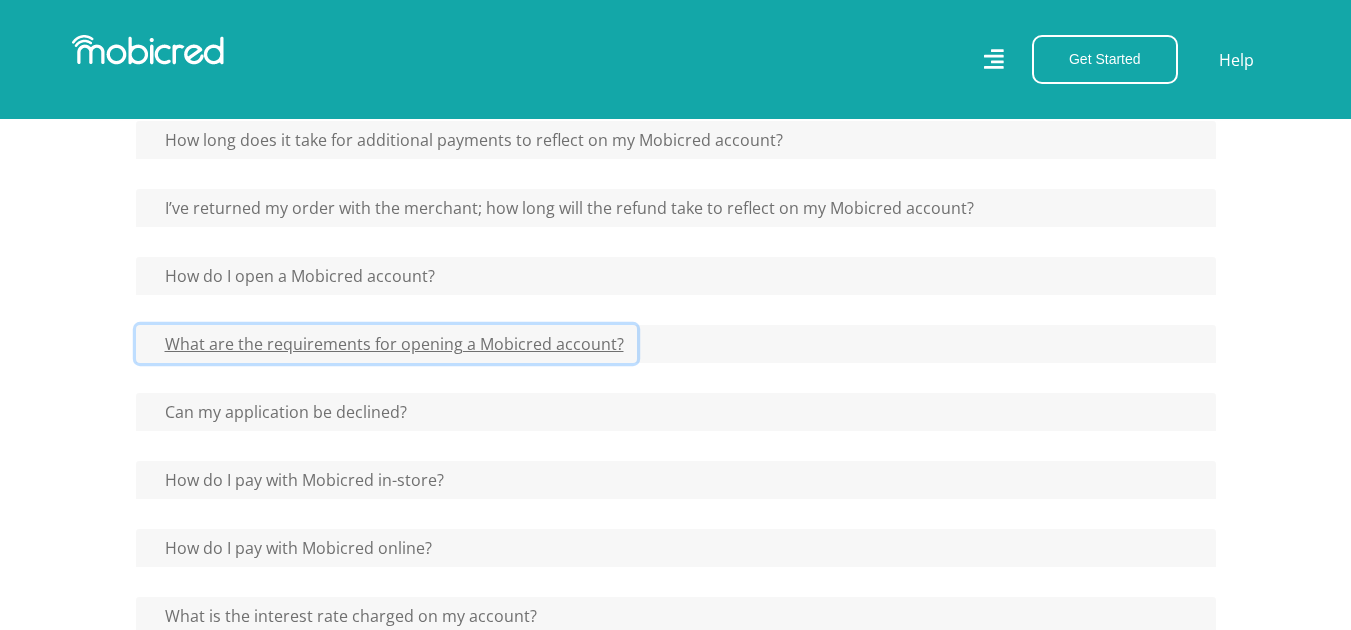 click on "What are the requirements for opening a Mobicred account?" at bounding box center [310, -64] 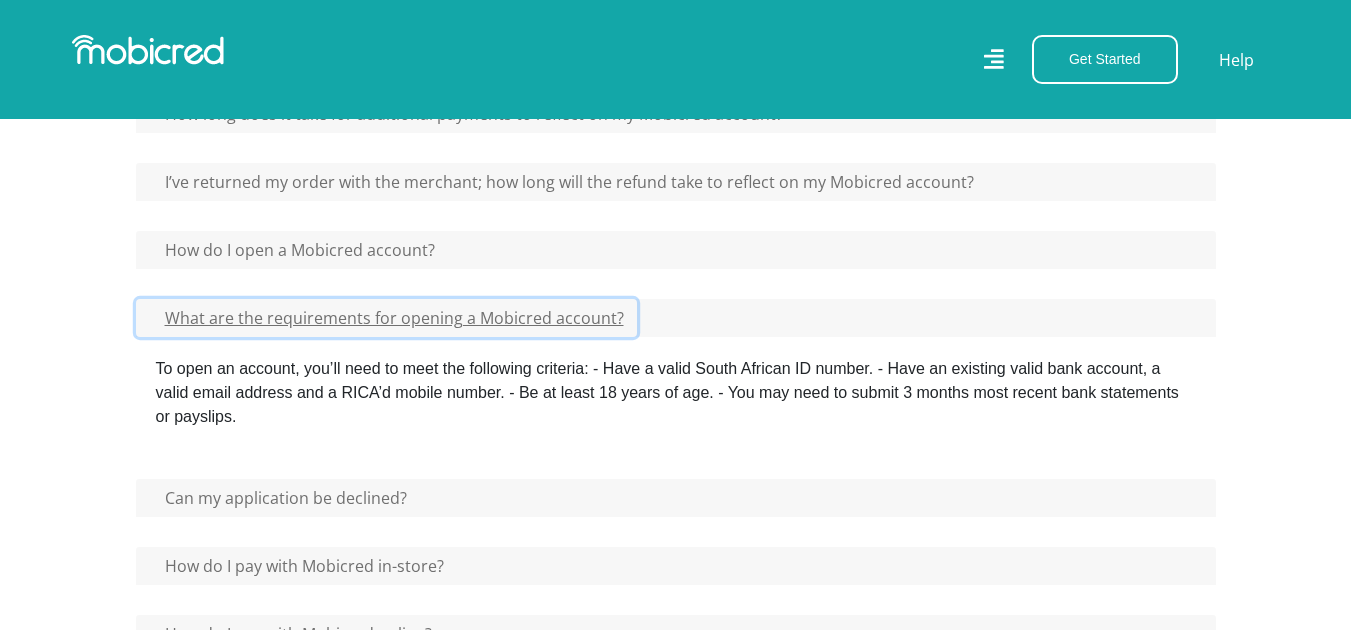scroll, scrollTop: 923, scrollLeft: 0, axis: vertical 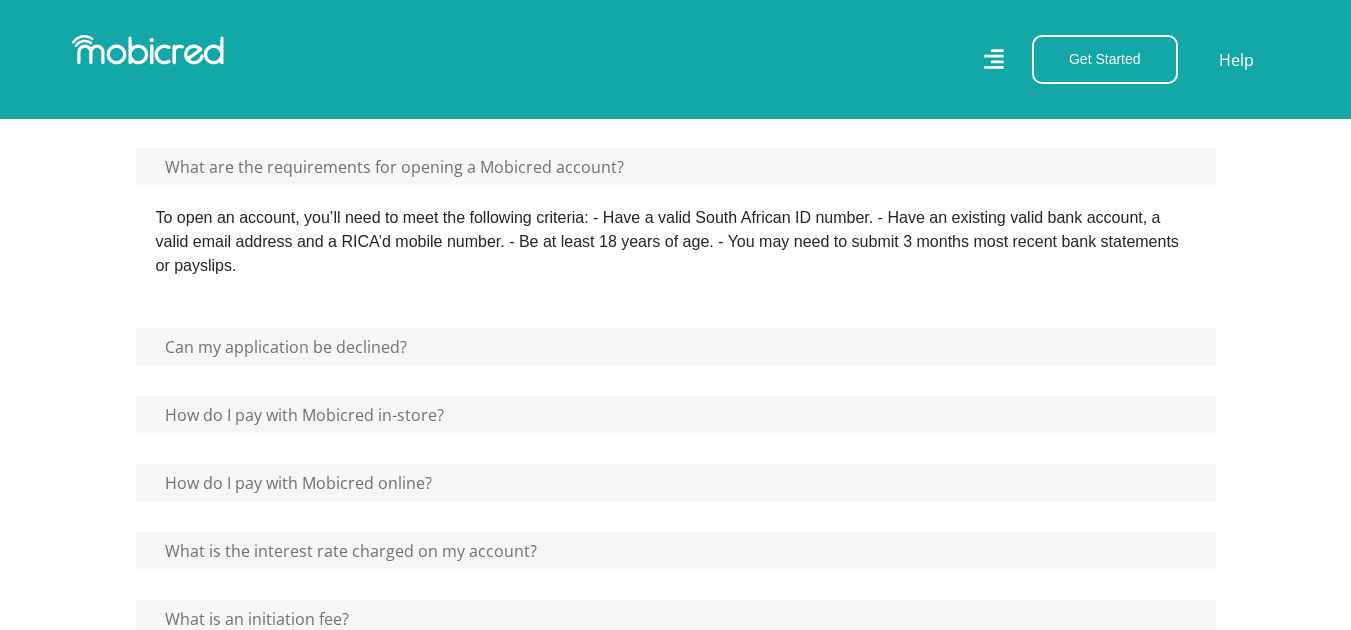 click on "Can my application be declined?" at bounding box center (676, -241) 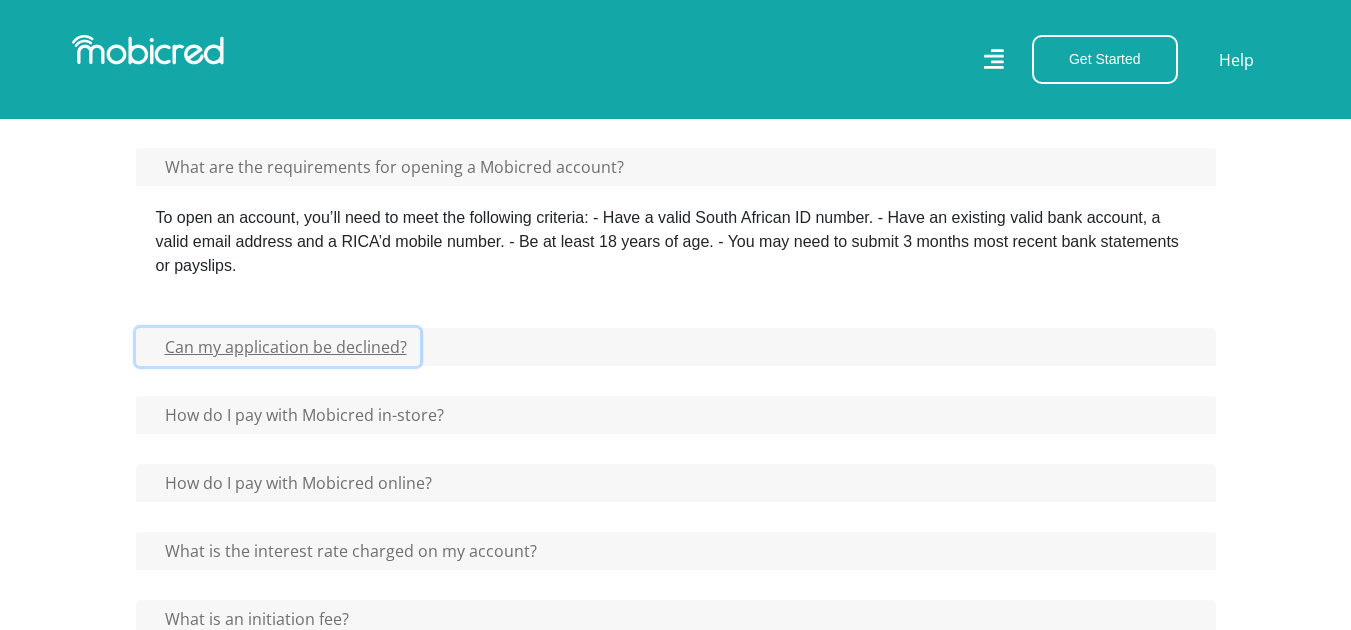 click on "Can my application be declined?" at bounding box center [310, -241] 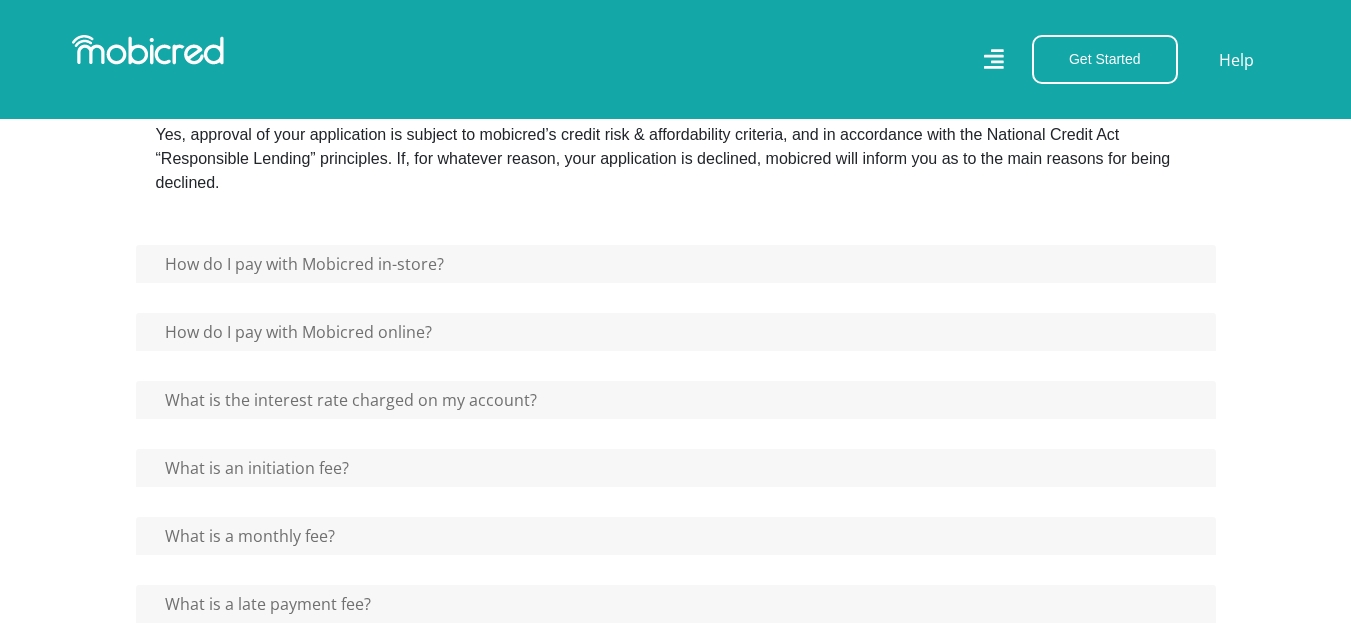 scroll, scrollTop: 1411, scrollLeft: 0, axis: vertical 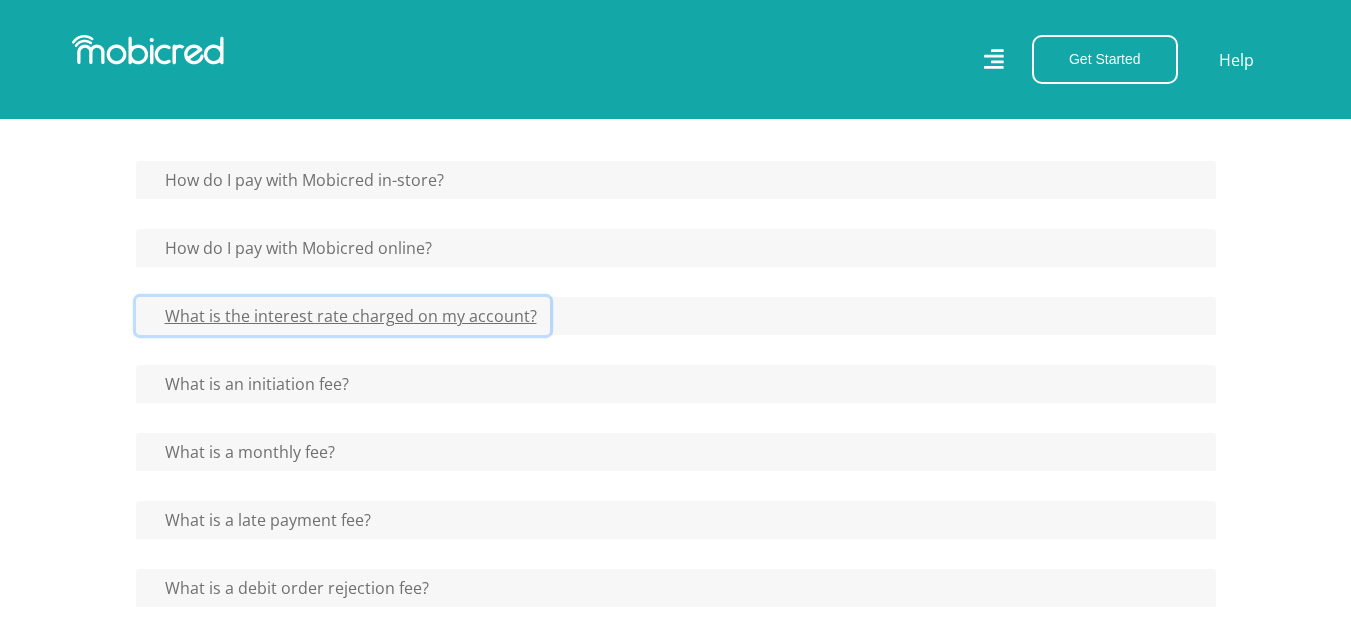click on "What is the interest rate charged on my account?" at bounding box center (310, -588) 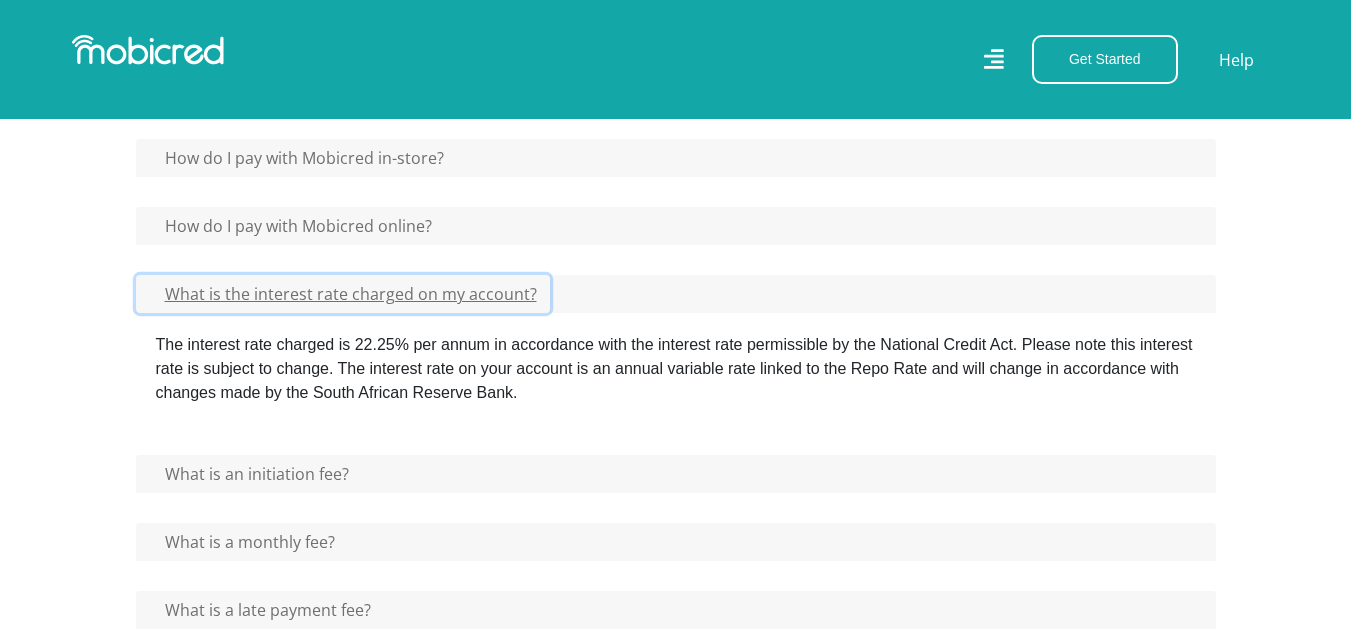 scroll, scrollTop: 1444, scrollLeft: 0, axis: vertical 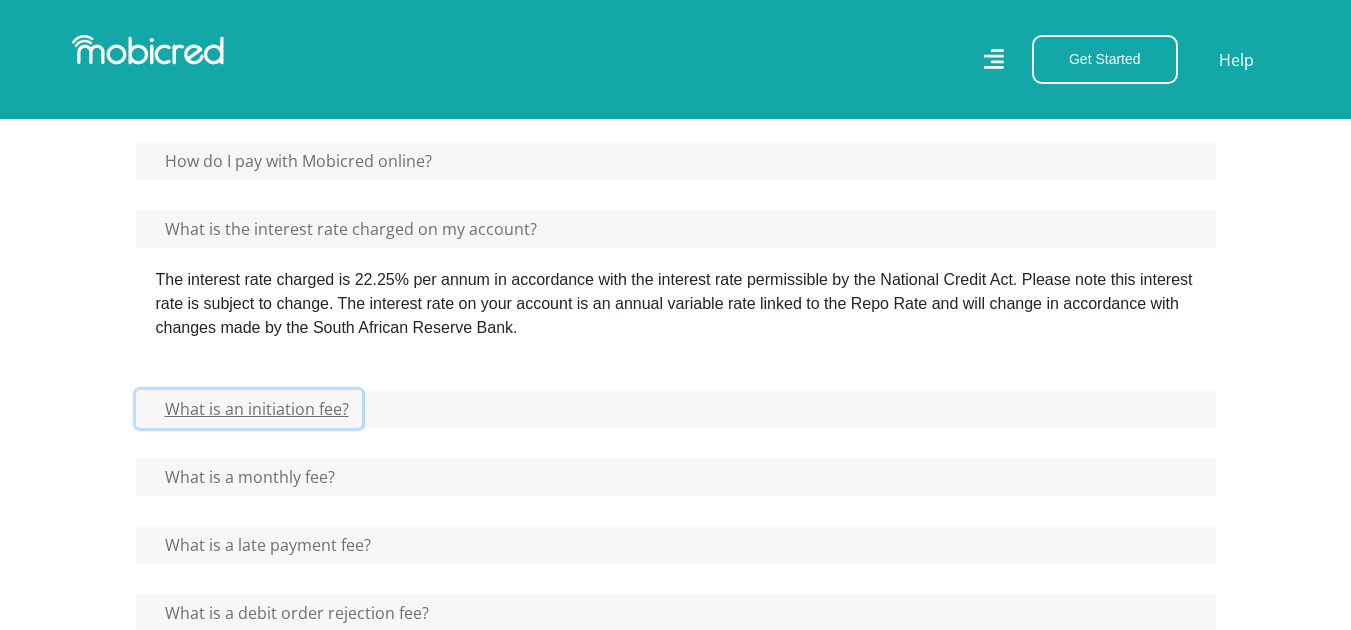 click on "What is an initiation fee?" at bounding box center (310, -675) 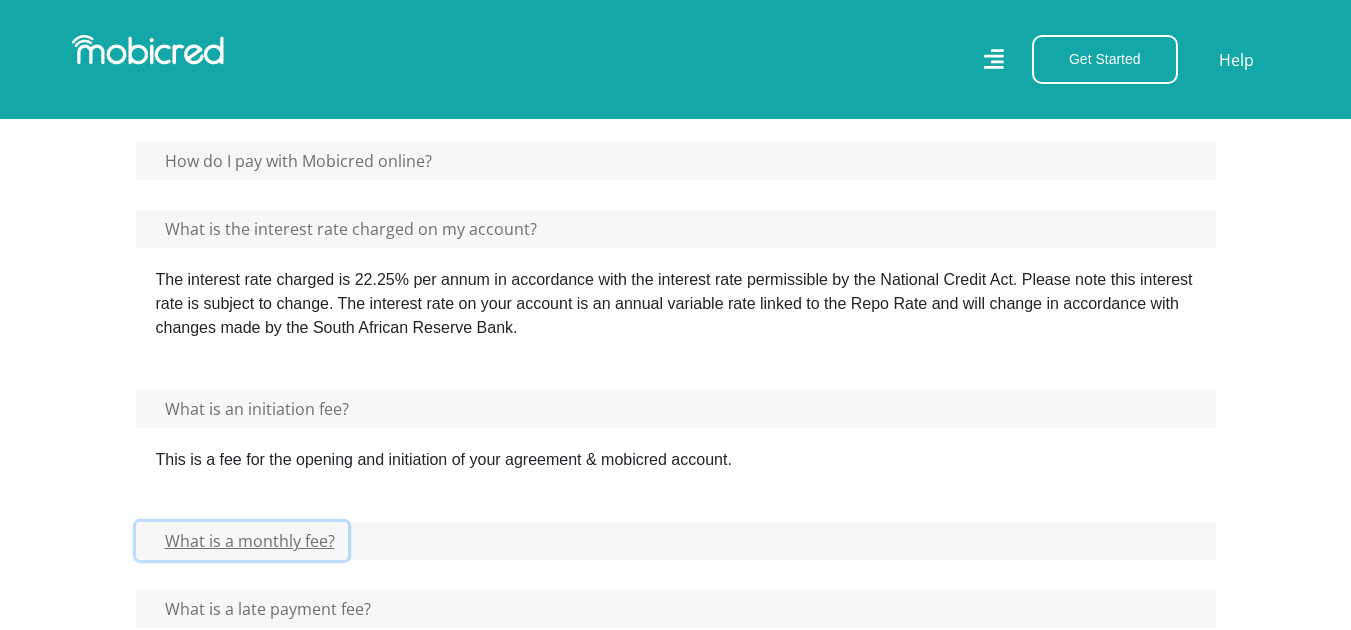 click on "What is a monthly fee?" at bounding box center (310, -675) 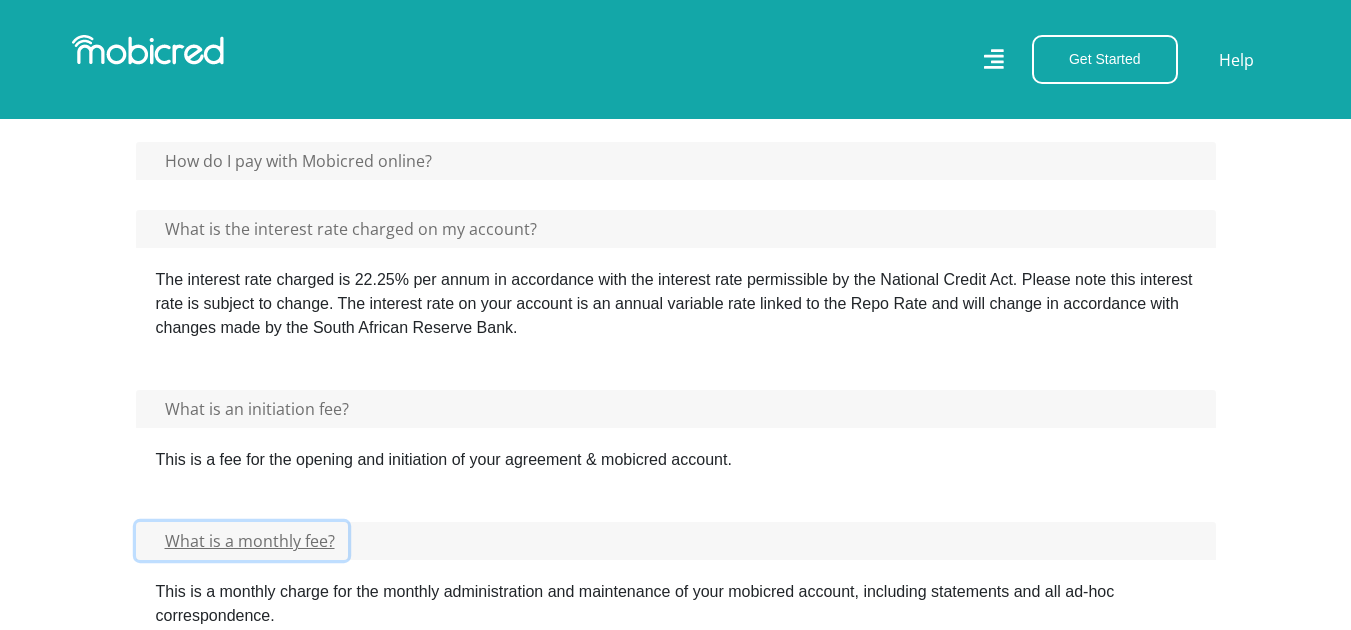 type 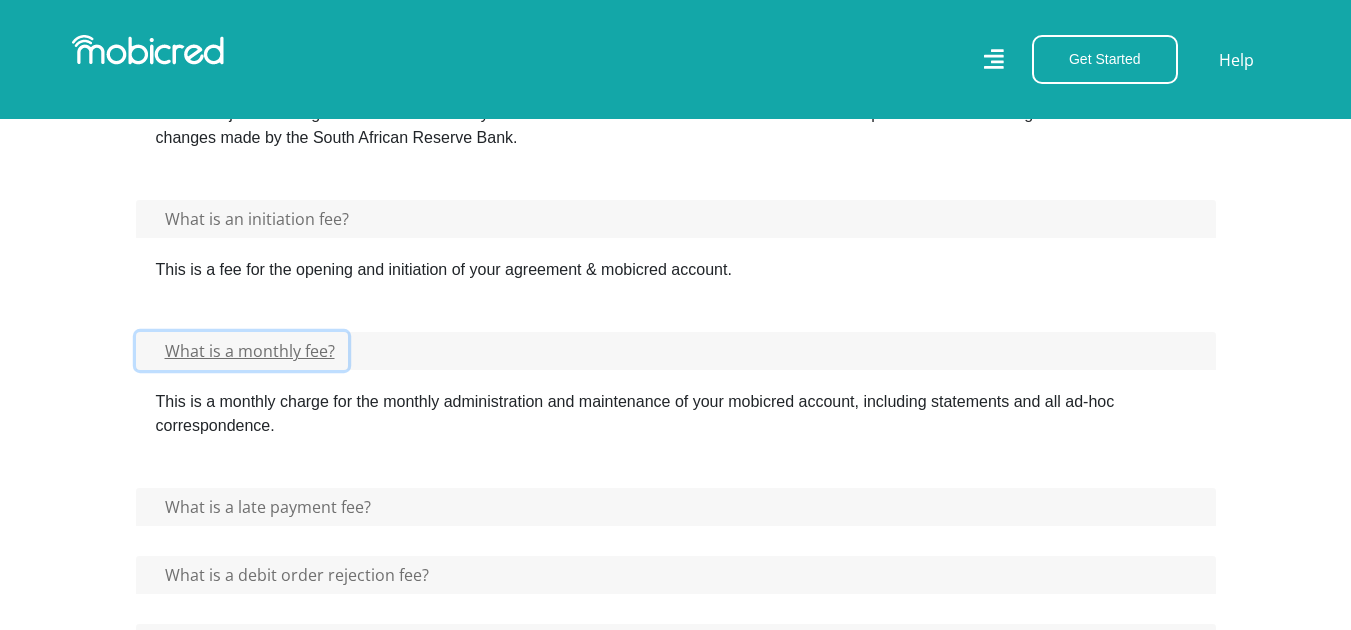 scroll, scrollTop: 1698, scrollLeft: 0, axis: vertical 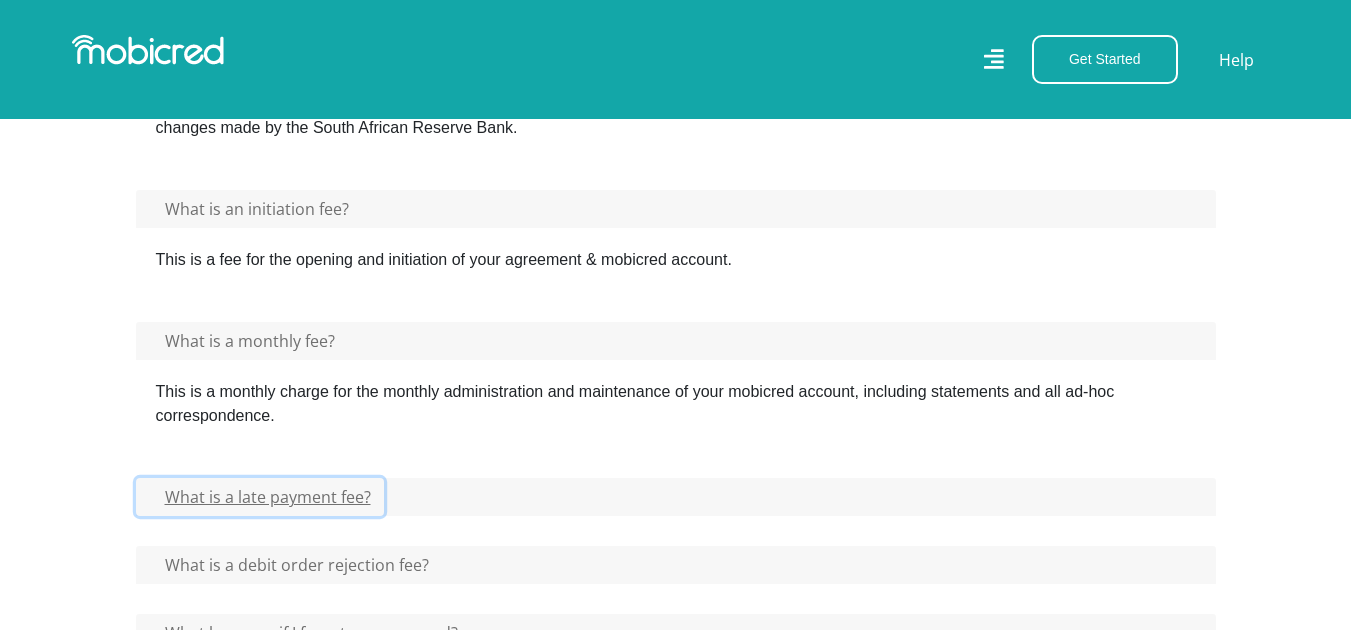 click on "What is a late payment fee?" at bounding box center [310, -875] 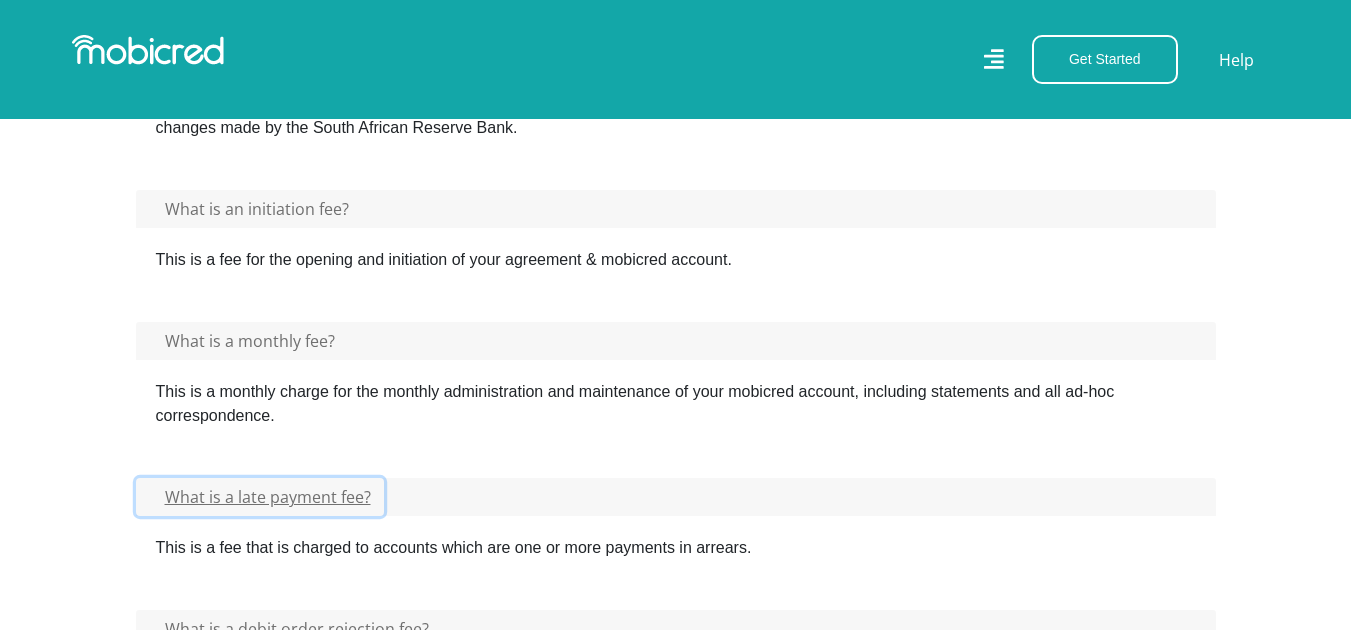 type 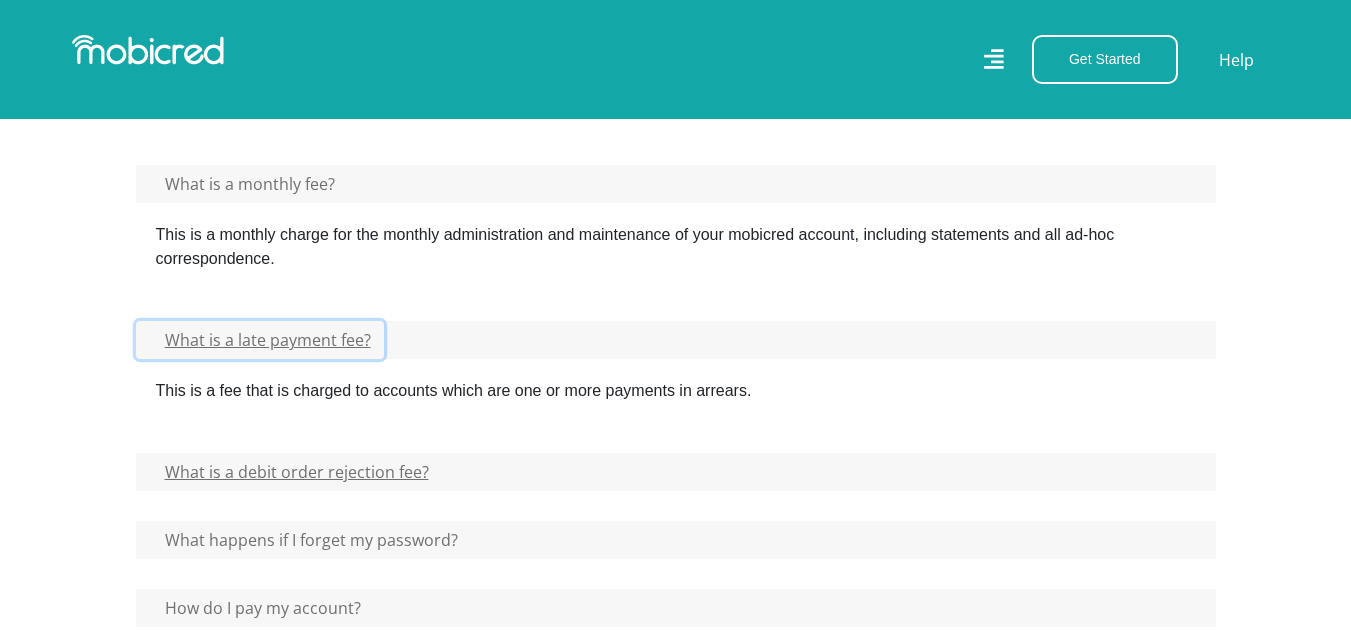 scroll, scrollTop: 1858, scrollLeft: 0, axis: vertical 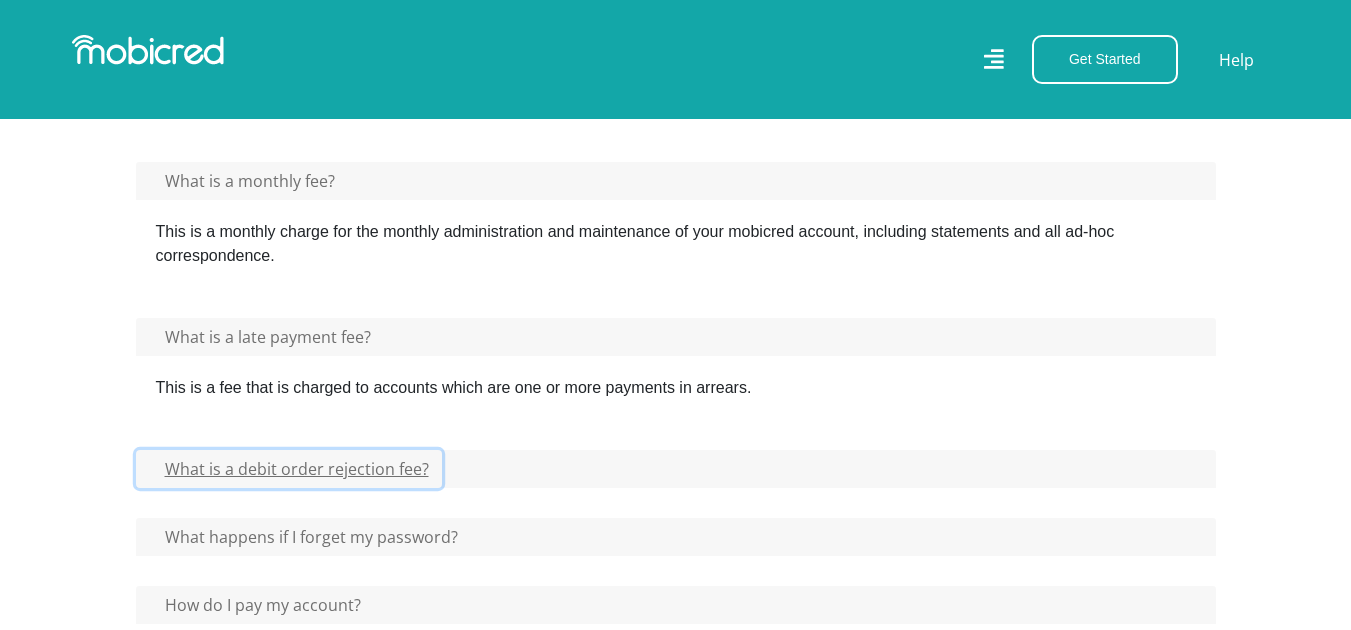 click on "What is a debit order rejection fee?" at bounding box center [310, -1035] 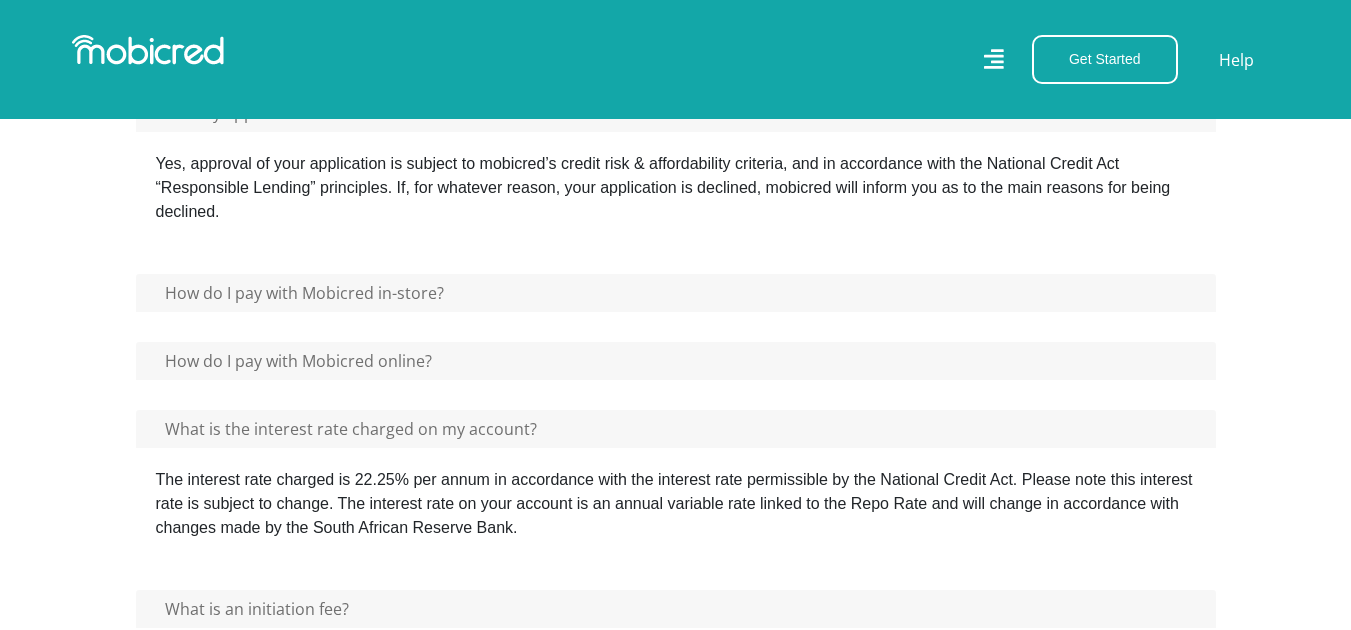 scroll, scrollTop: 1338, scrollLeft: 0, axis: vertical 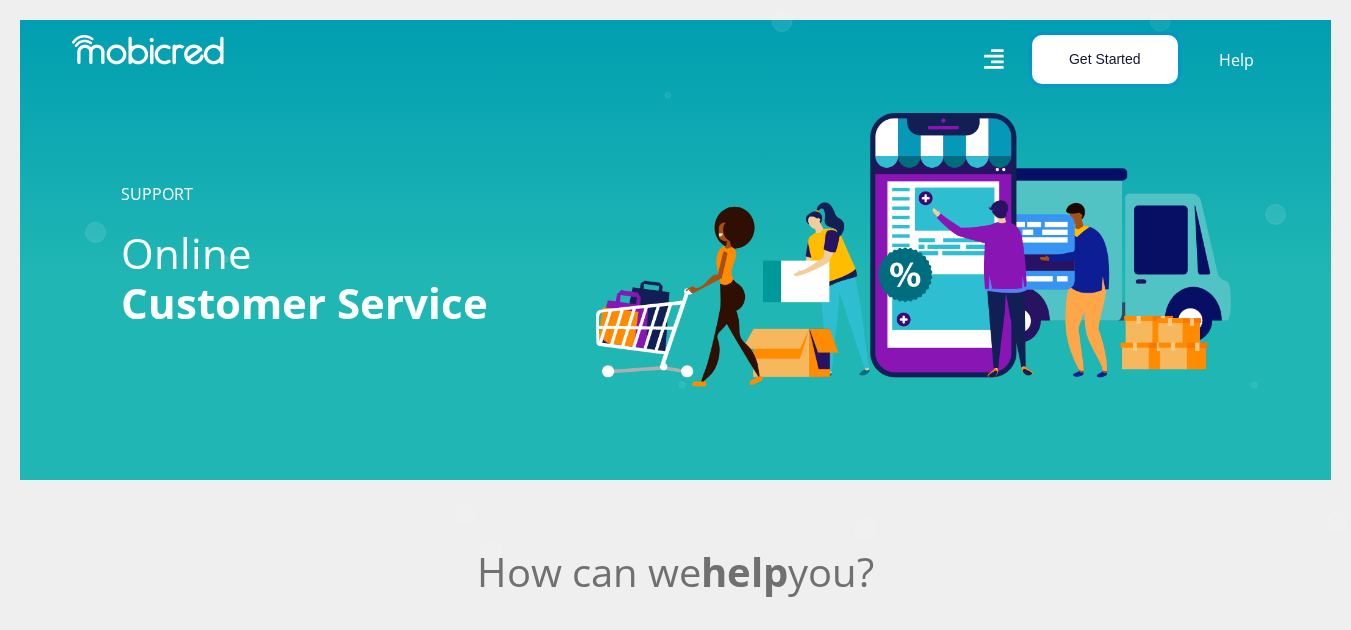 click on "Get Started" at bounding box center [1105, 59] 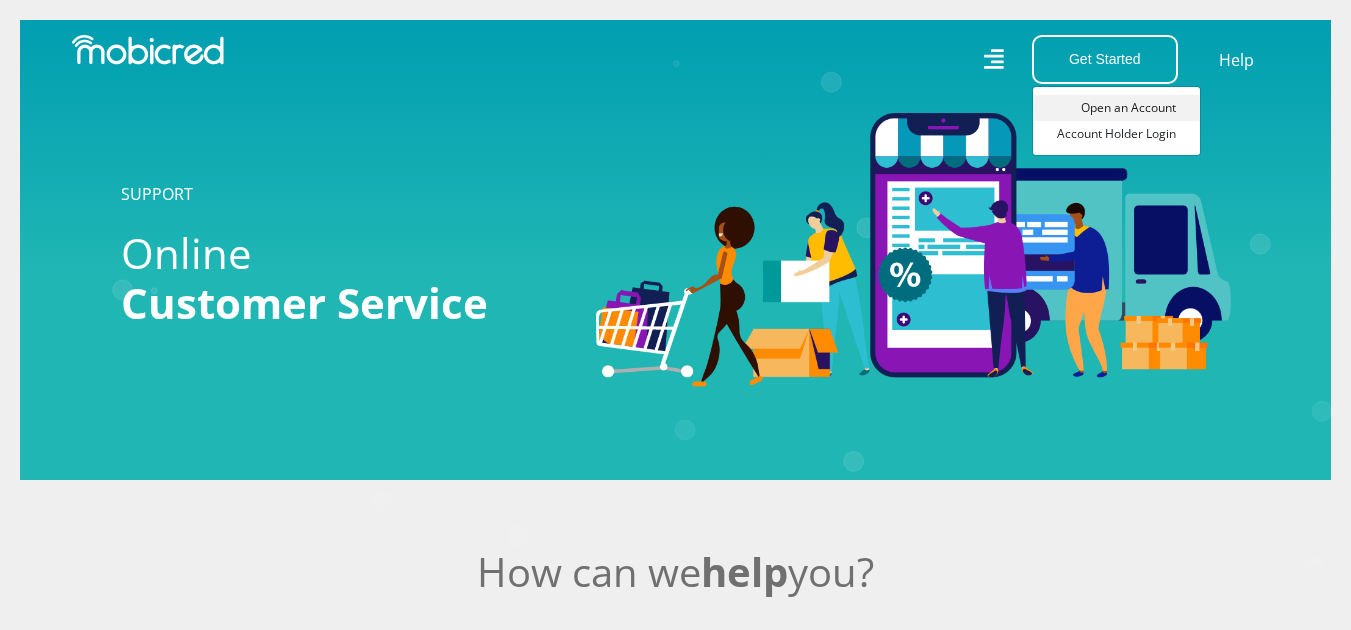 click on "Open an Account" at bounding box center (1116, 108) 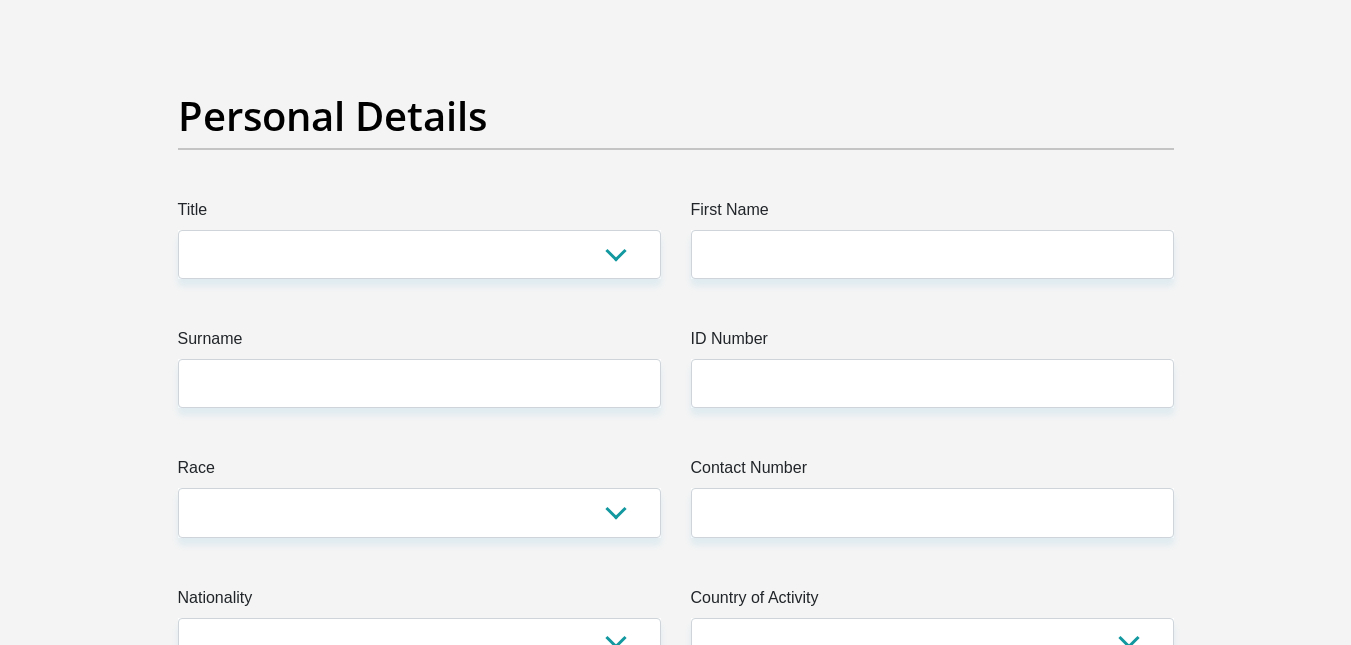 scroll, scrollTop: 128, scrollLeft: 0, axis: vertical 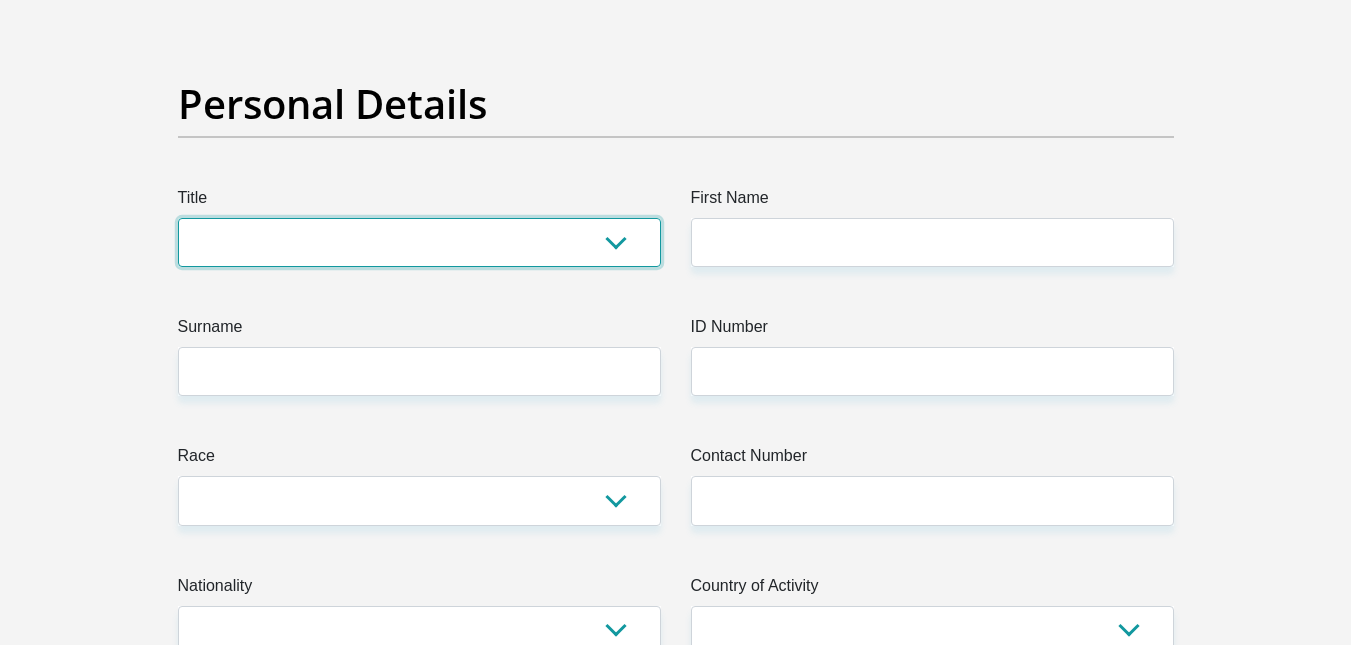 click on "Mr
Ms
Mrs
Dr
Other" at bounding box center [419, 242] 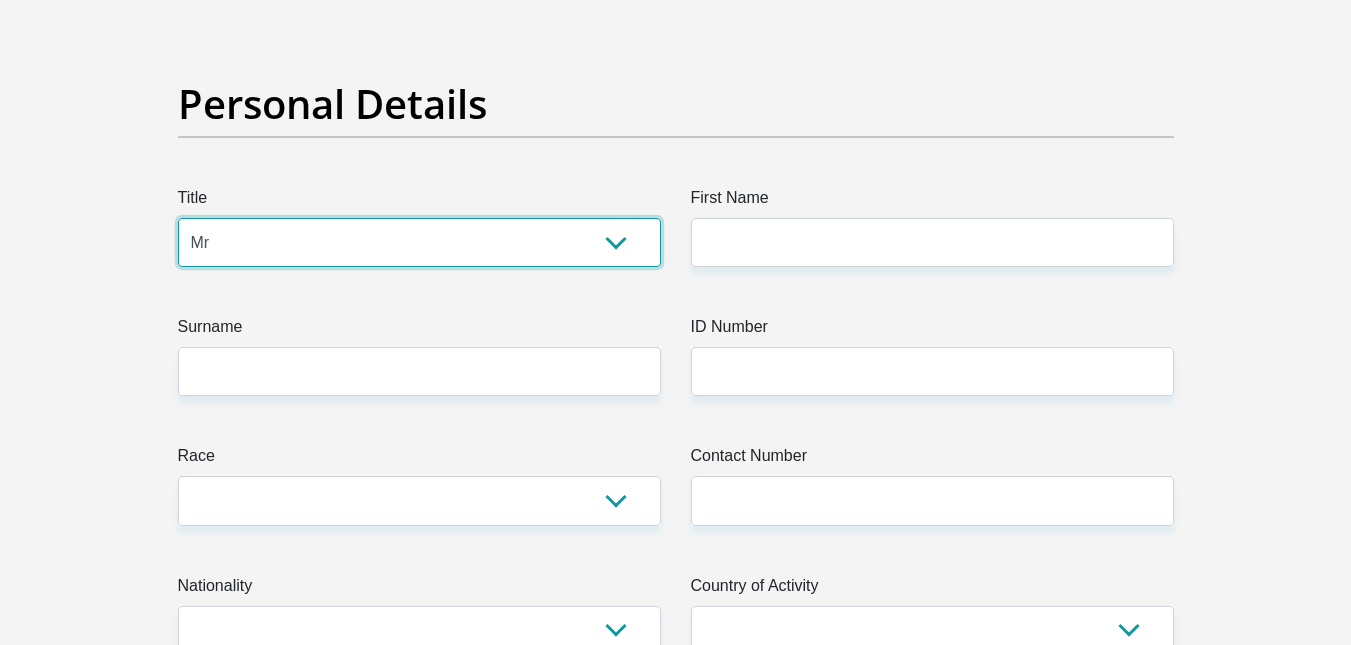 click on "Mr
Ms
Mrs
Dr
Other" at bounding box center (419, 242) 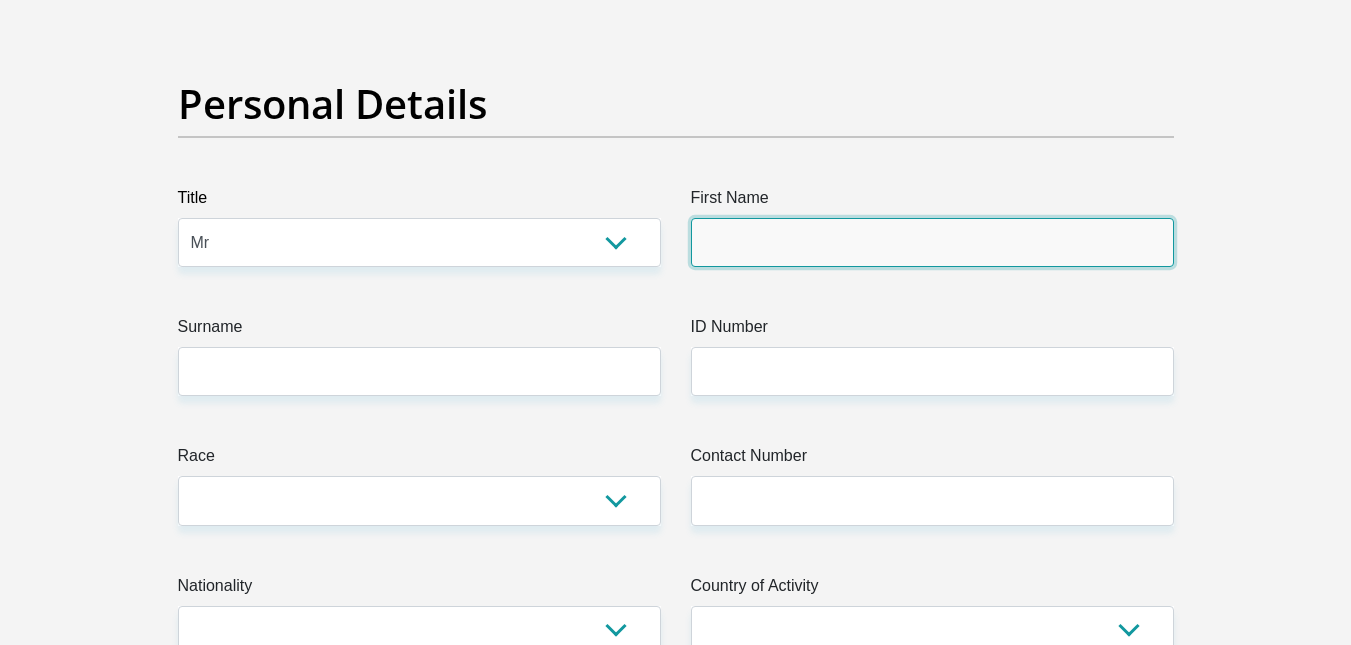 click on "First Name" at bounding box center (932, 242) 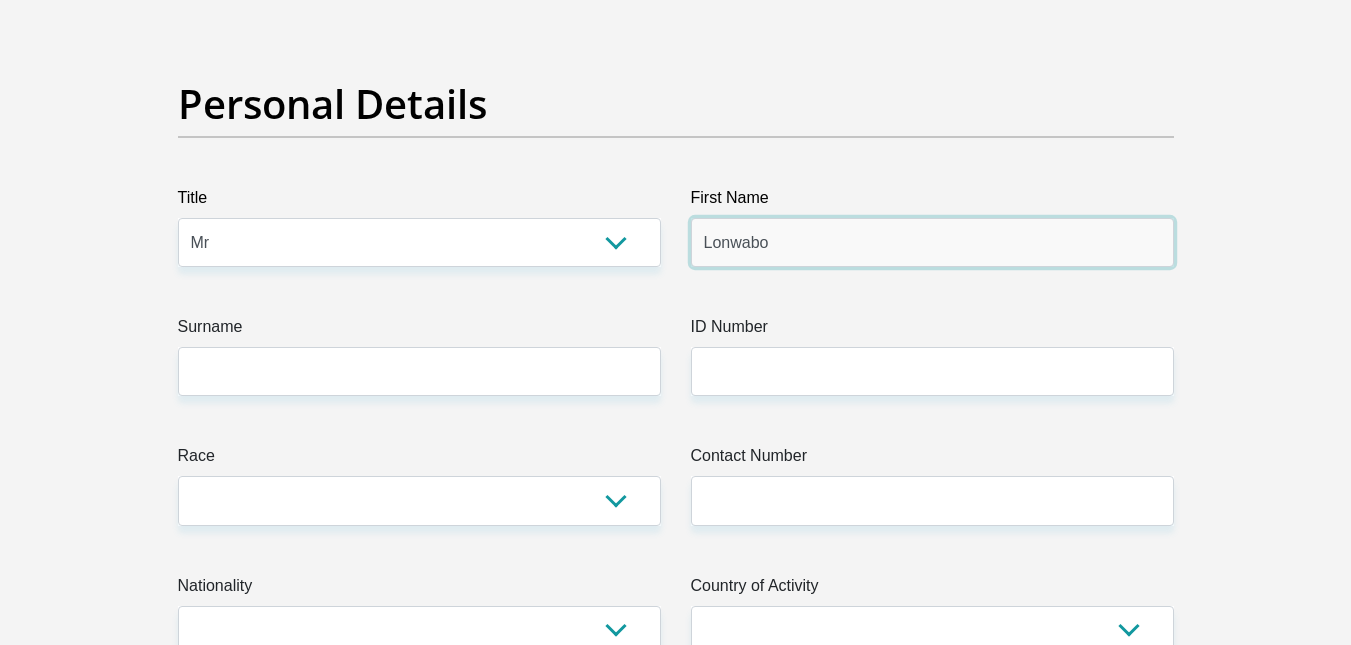 type on "Lonwabo" 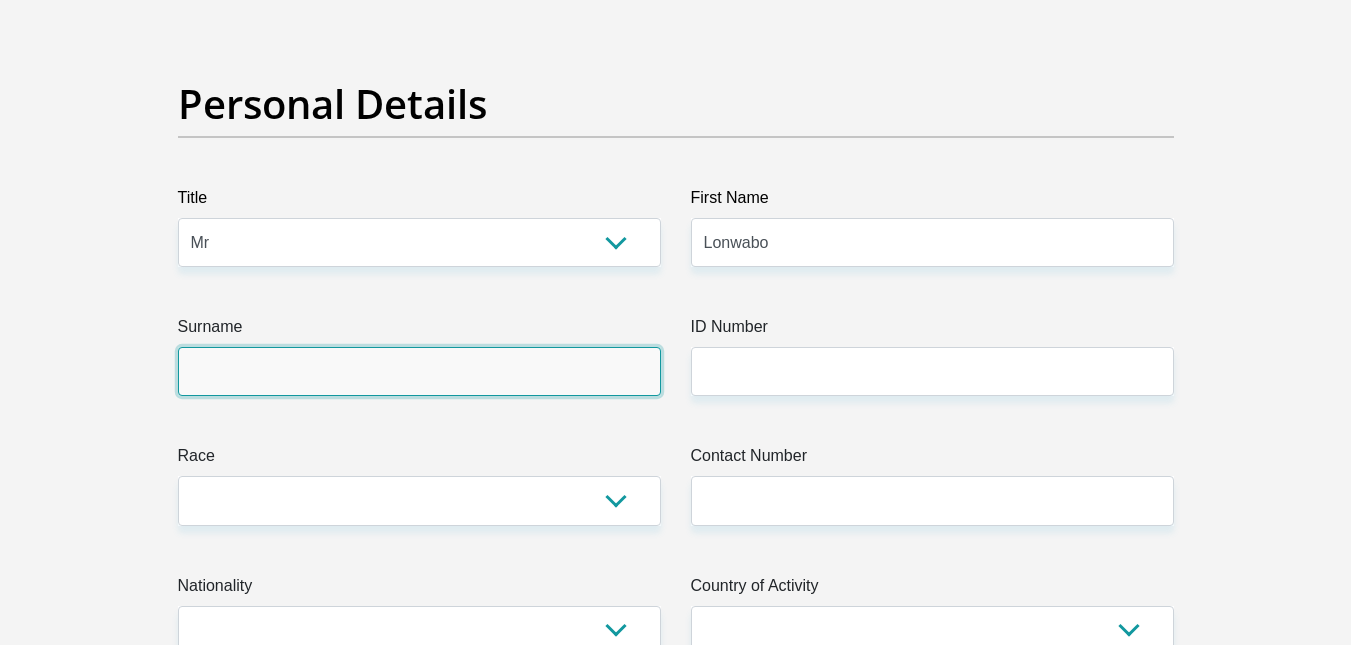 click on "Surname" at bounding box center (419, 371) 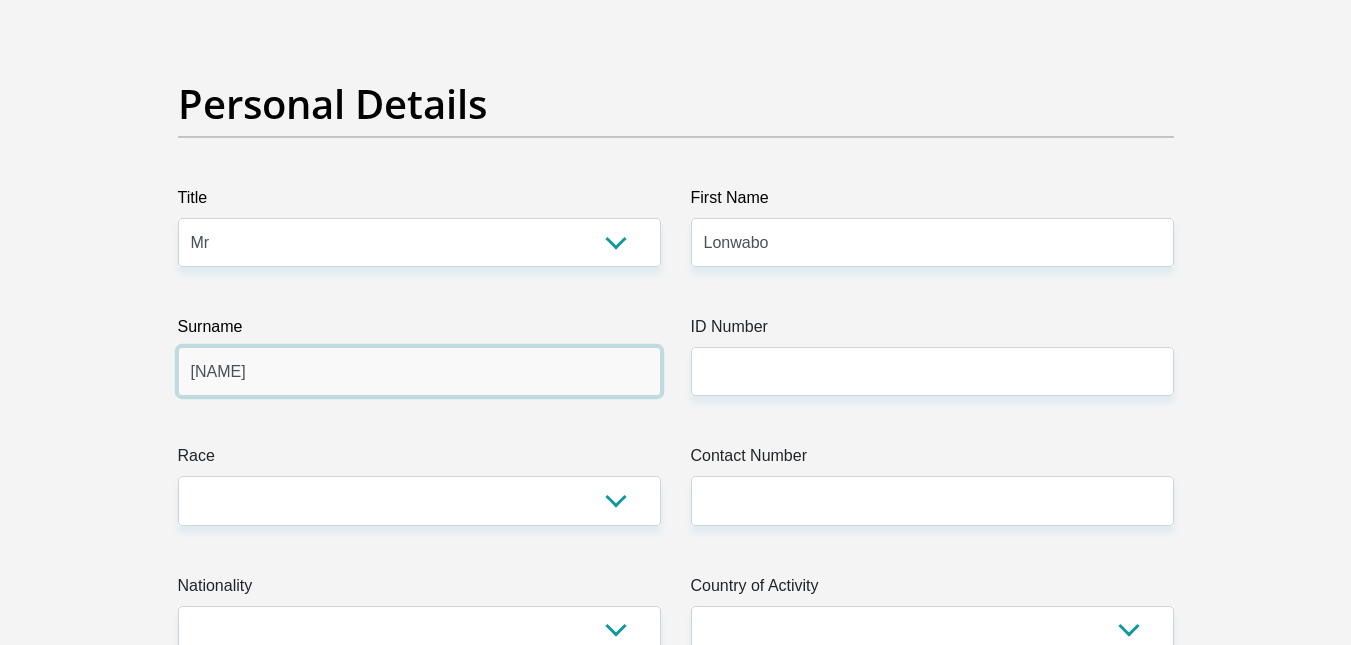 type on "[NAME]" 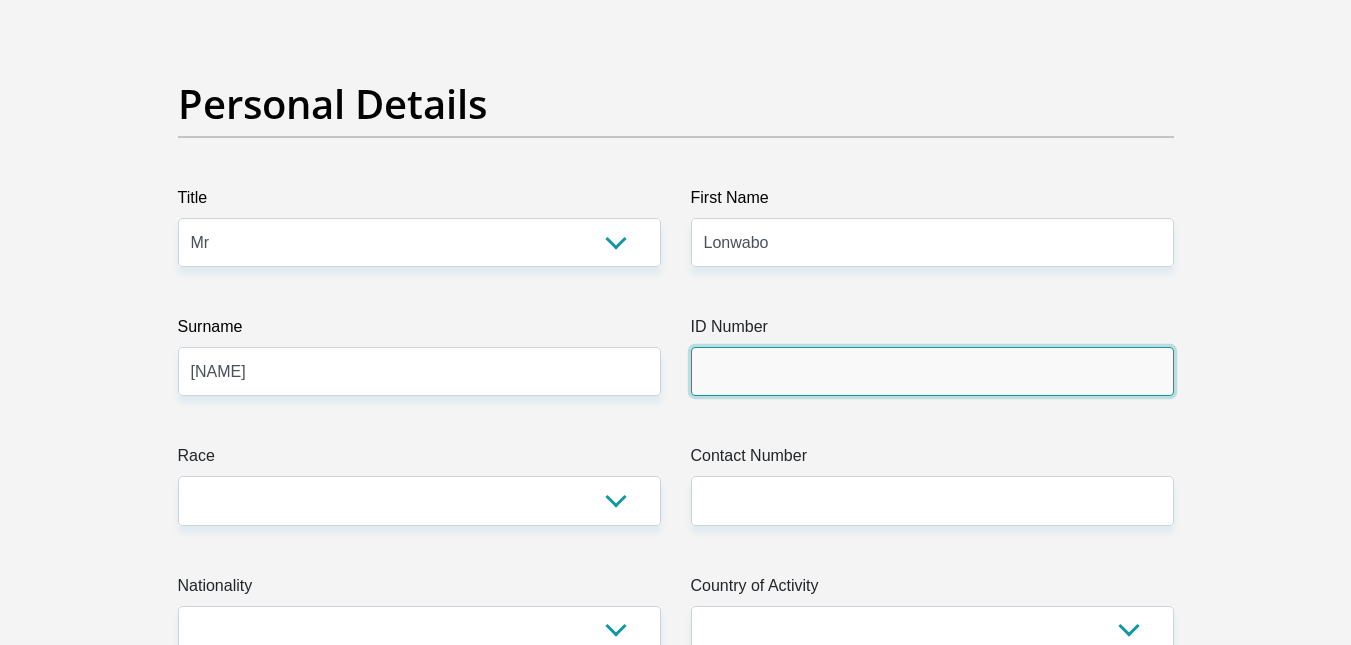click on "ID Number" at bounding box center [932, 371] 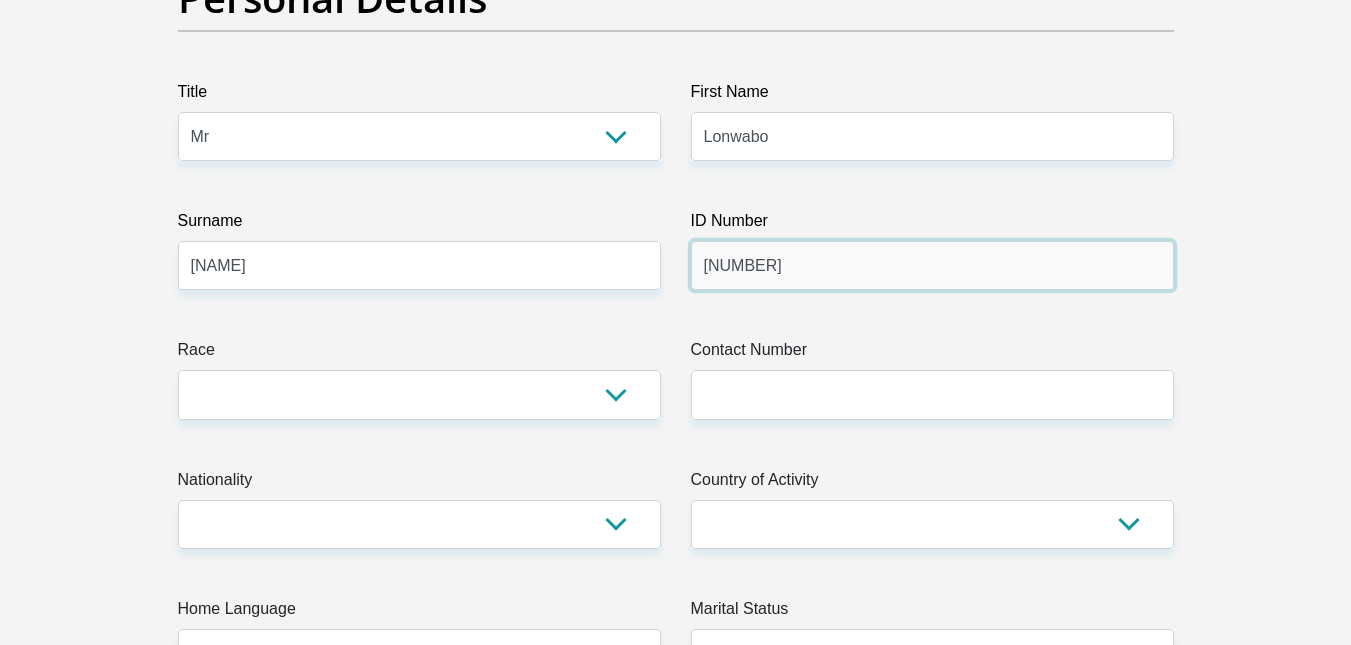 scroll, scrollTop: 270, scrollLeft: 0, axis: vertical 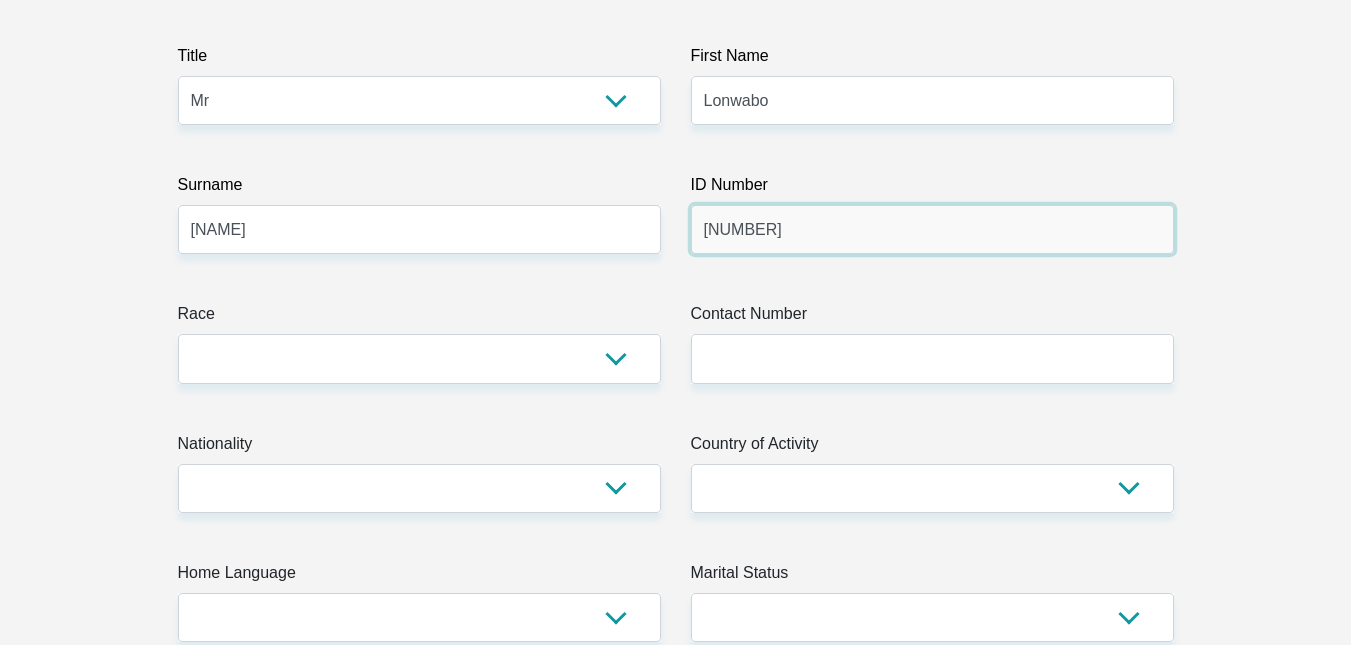 type on "[NUMBER]" 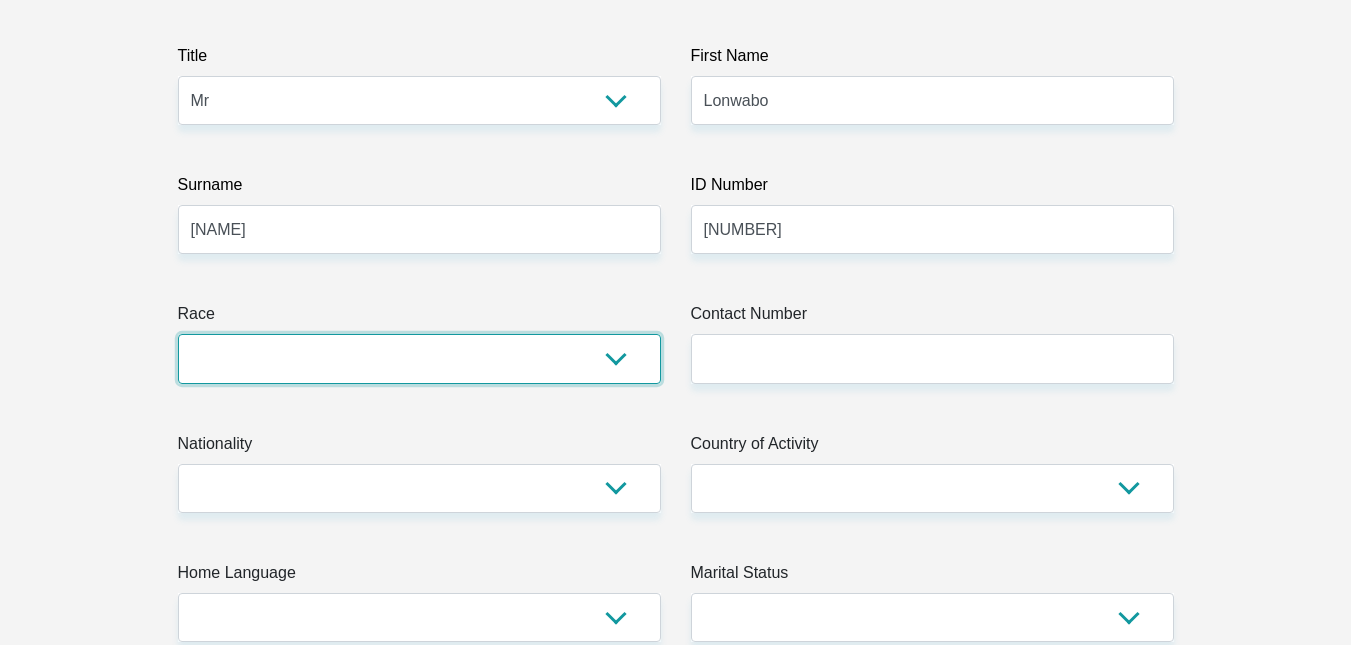 click on "Black
Coloured
Indian
White
Other" at bounding box center (419, 358) 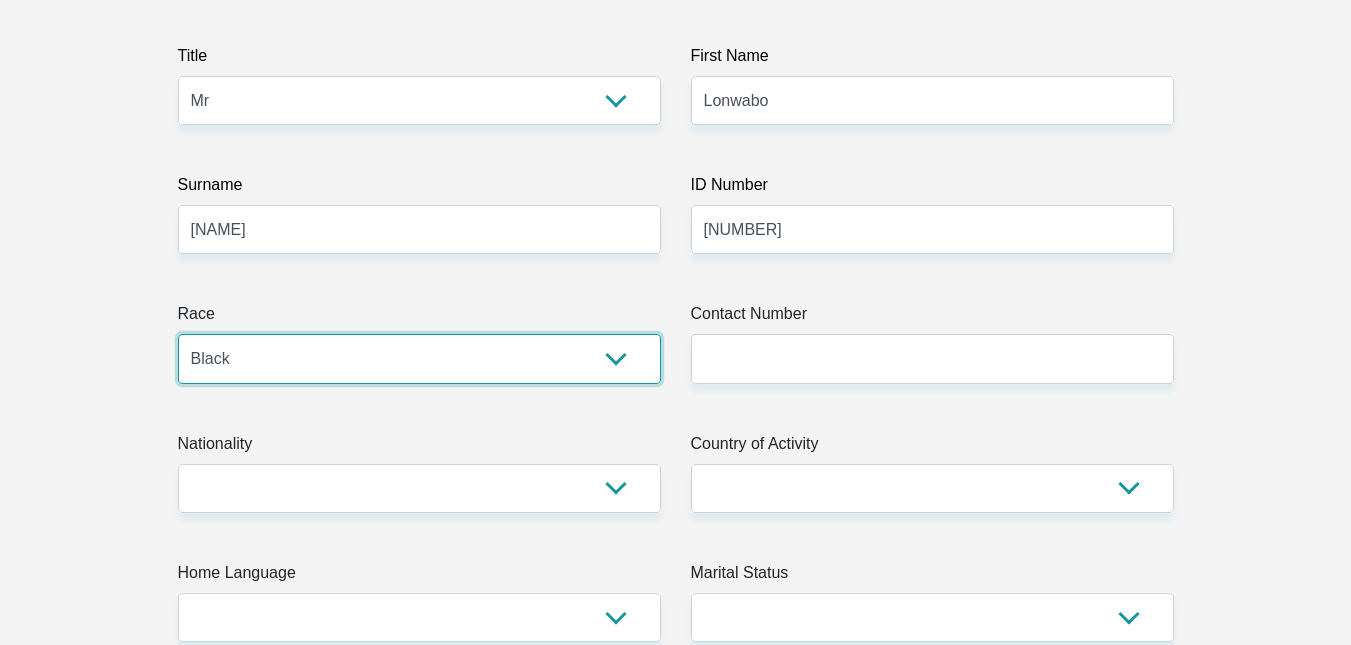 click on "Black
Coloured
Indian
White
Other" at bounding box center (419, 358) 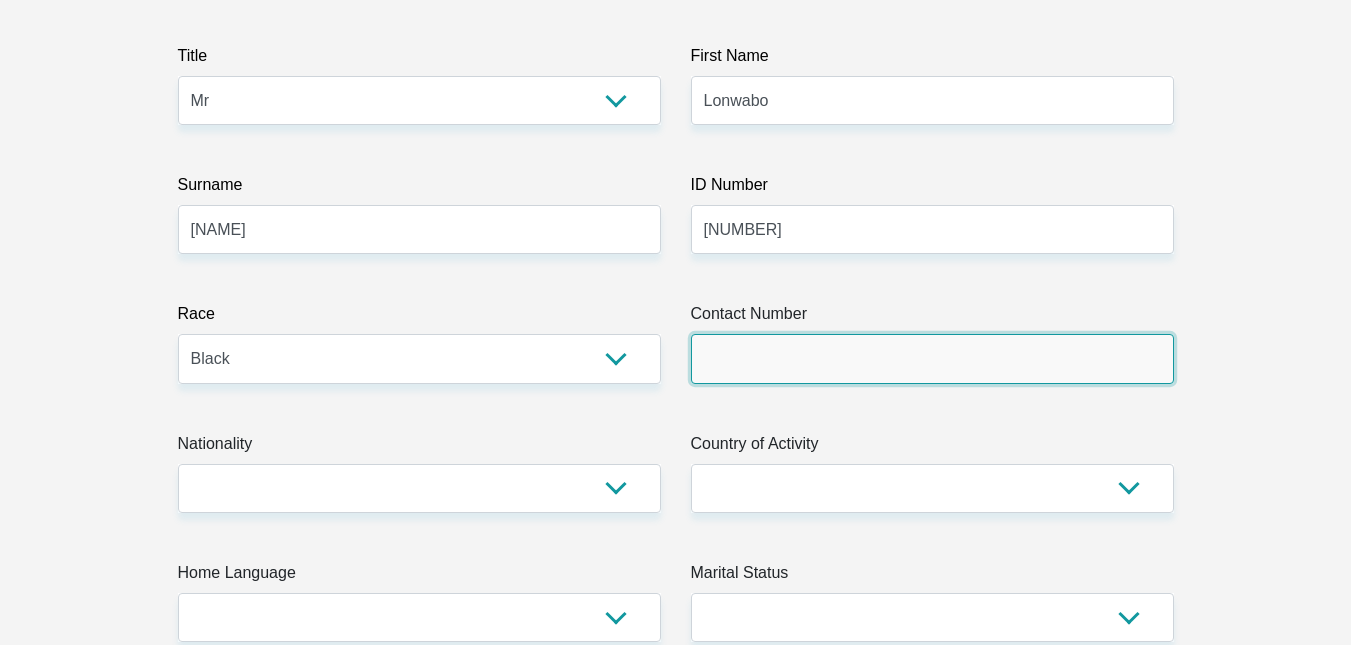 click on "Contact Number" at bounding box center [932, 358] 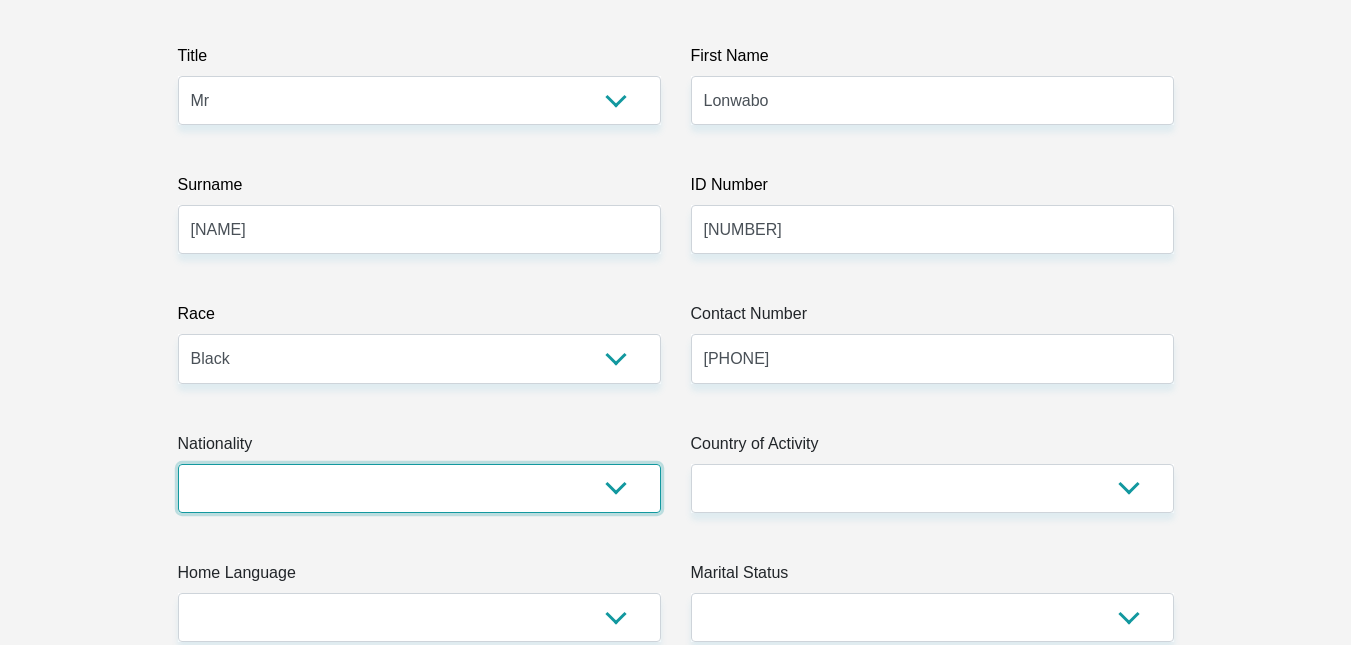 select on "ZAF" 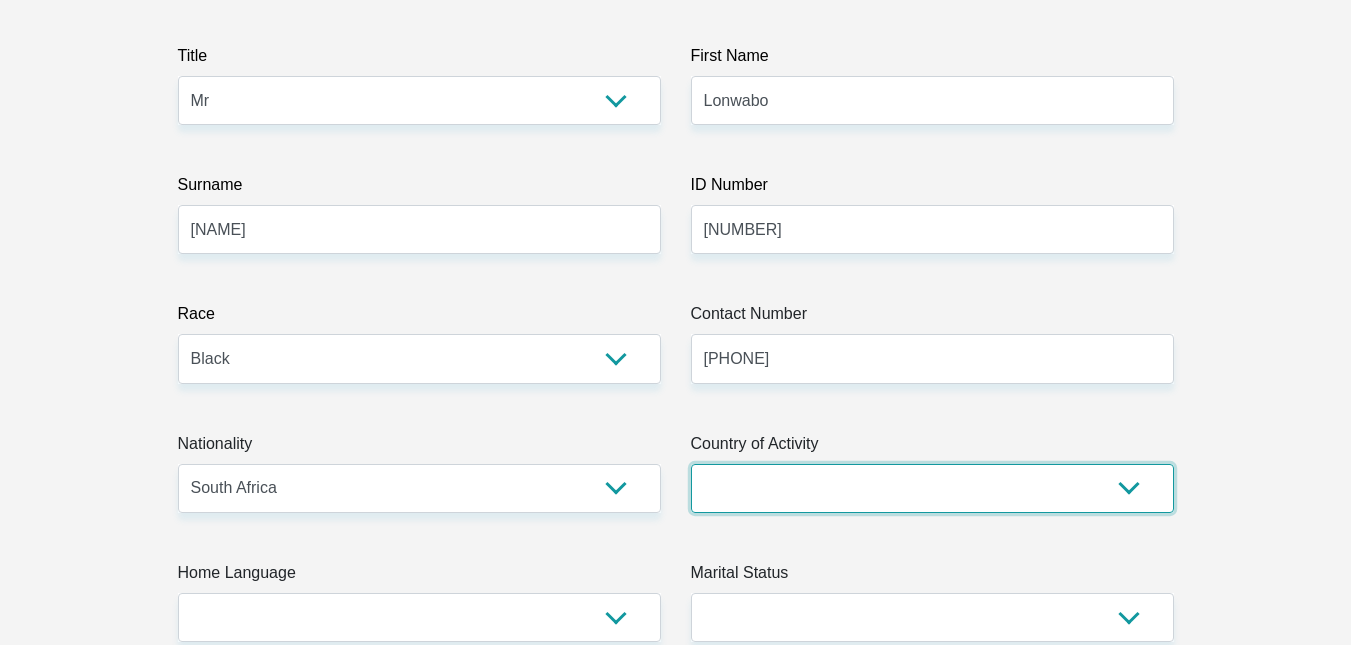 select on "ZAF" 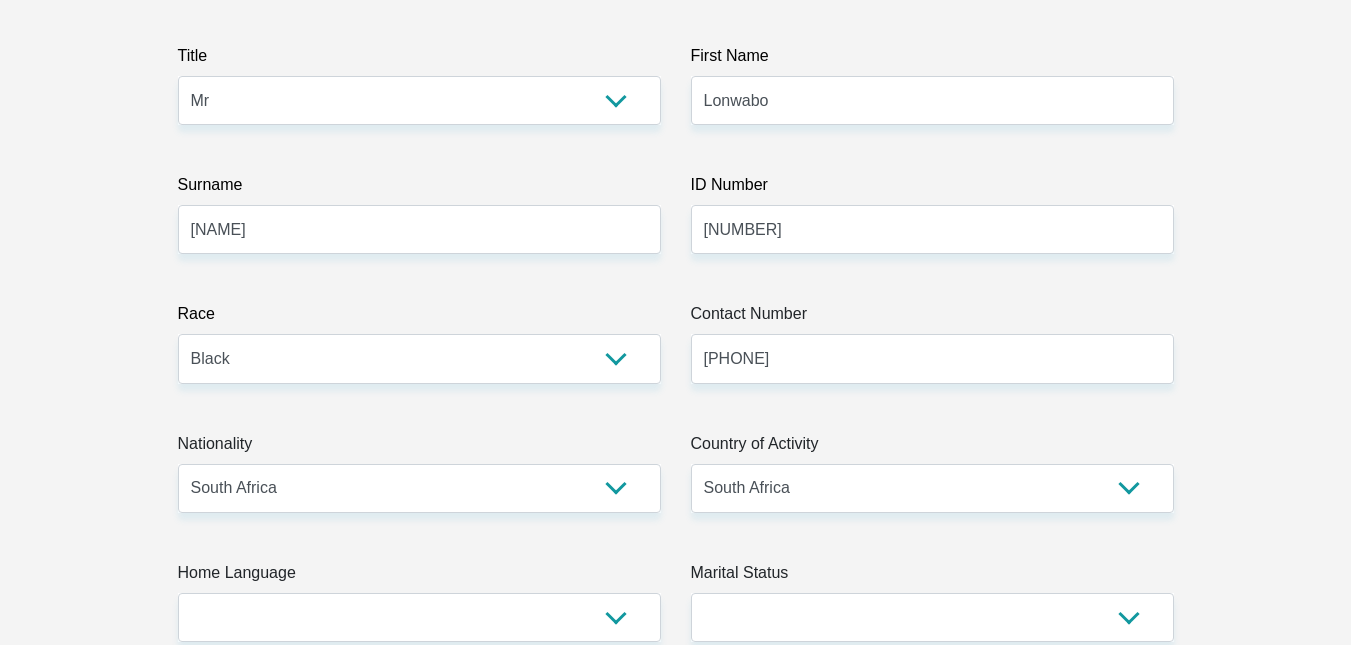 type on "[NUMBER] [STREET], [CITY], [CITY], [POSTAL_CODE], [COUNTRY]" 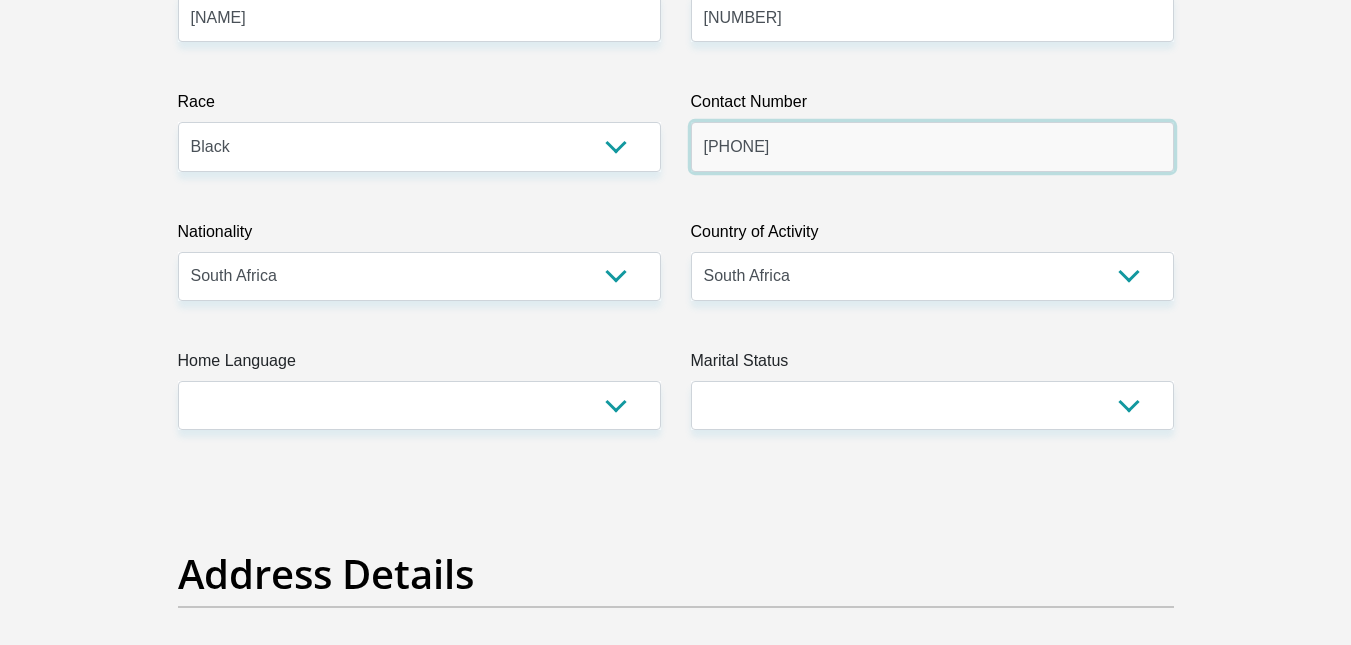 scroll, scrollTop: 529, scrollLeft: 0, axis: vertical 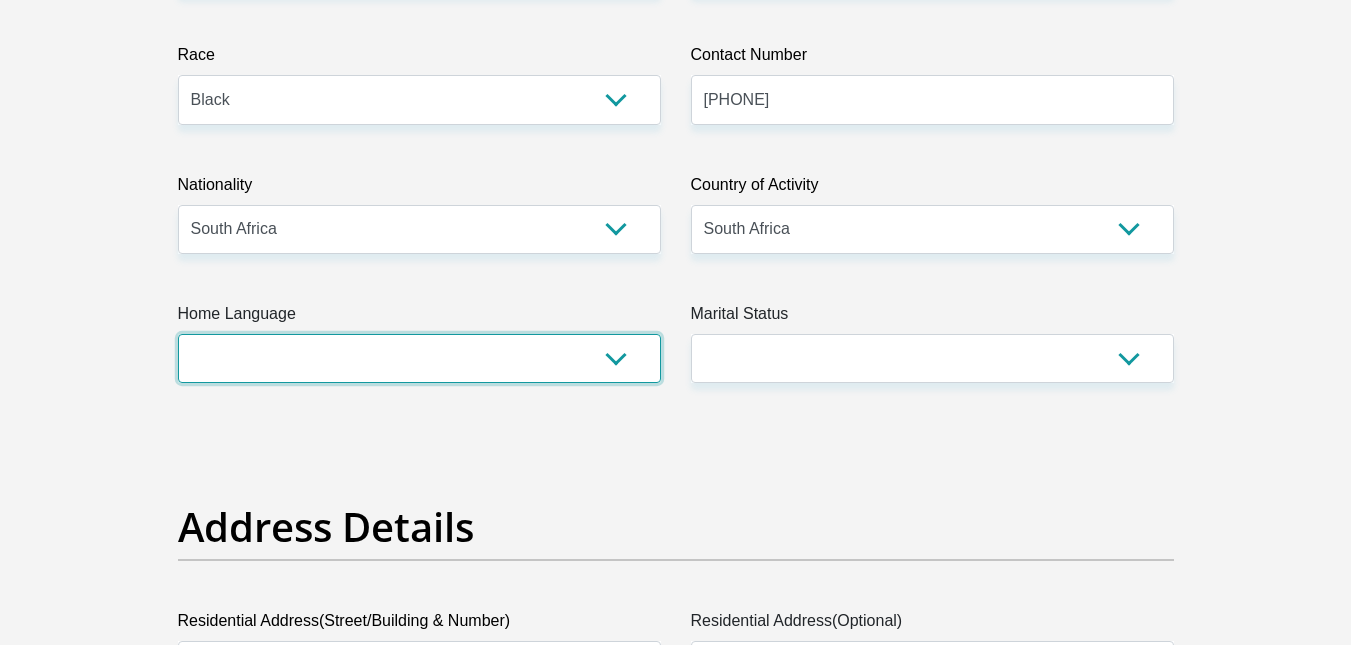 click on "Afrikaans
English
Sepedi
South Ndebele
Southern Sotho
Swati
Tsonga
Tswana
Venda
Xhosa
Zulu
Other" at bounding box center [419, 358] 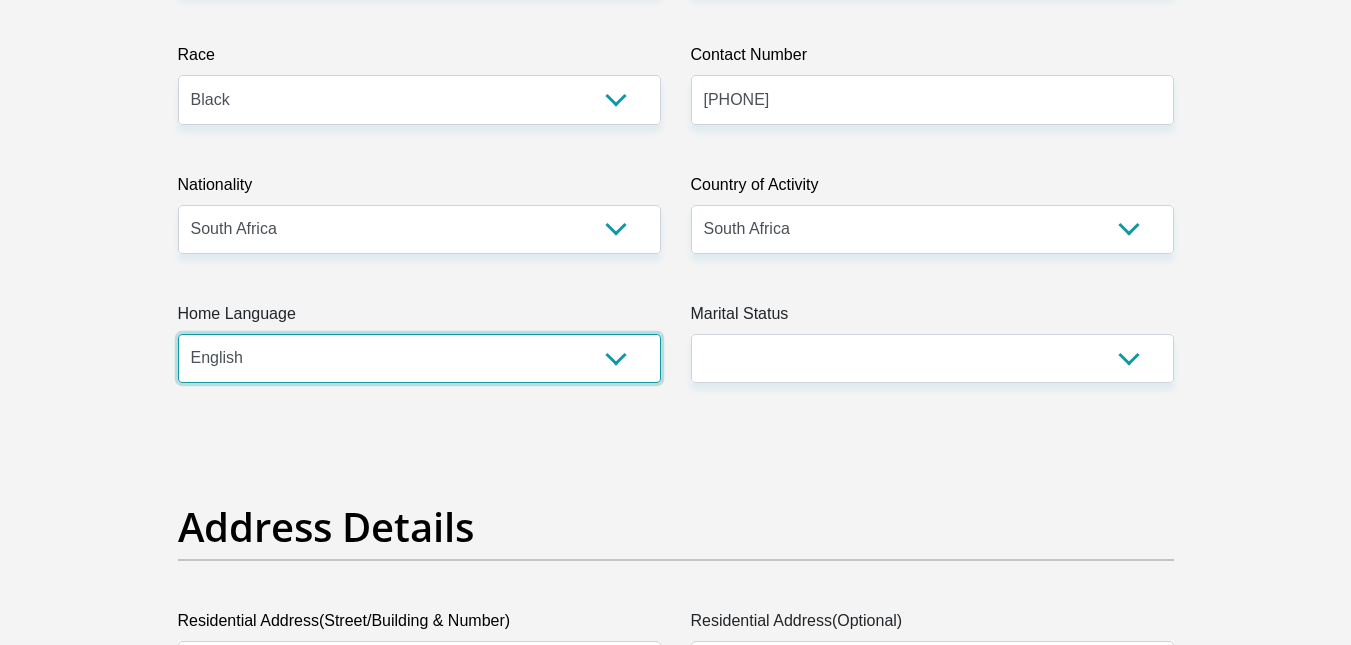 click on "Afrikaans
English
Sepedi
South Ndebele
Southern Sotho
Swati
Tsonga
Tswana
Venda
Xhosa
Zulu
Other" at bounding box center (419, 358) 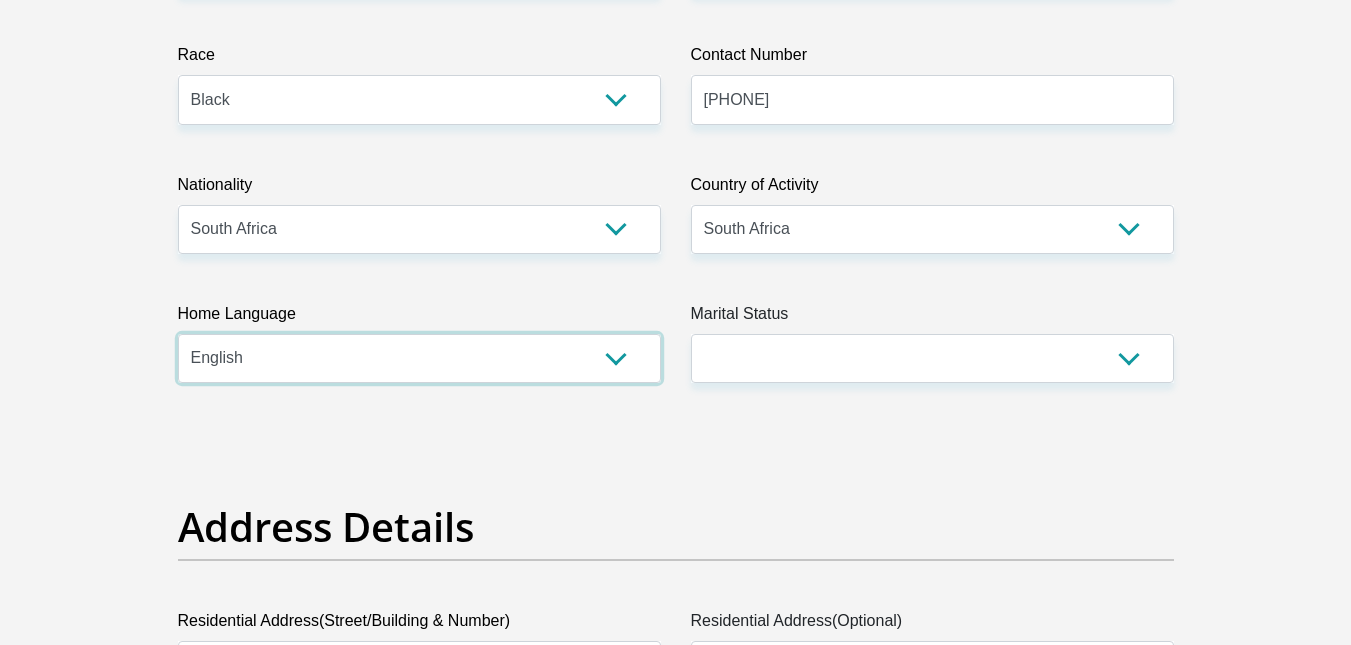 scroll, scrollTop: 0, scrollLeft: 0, axis: both 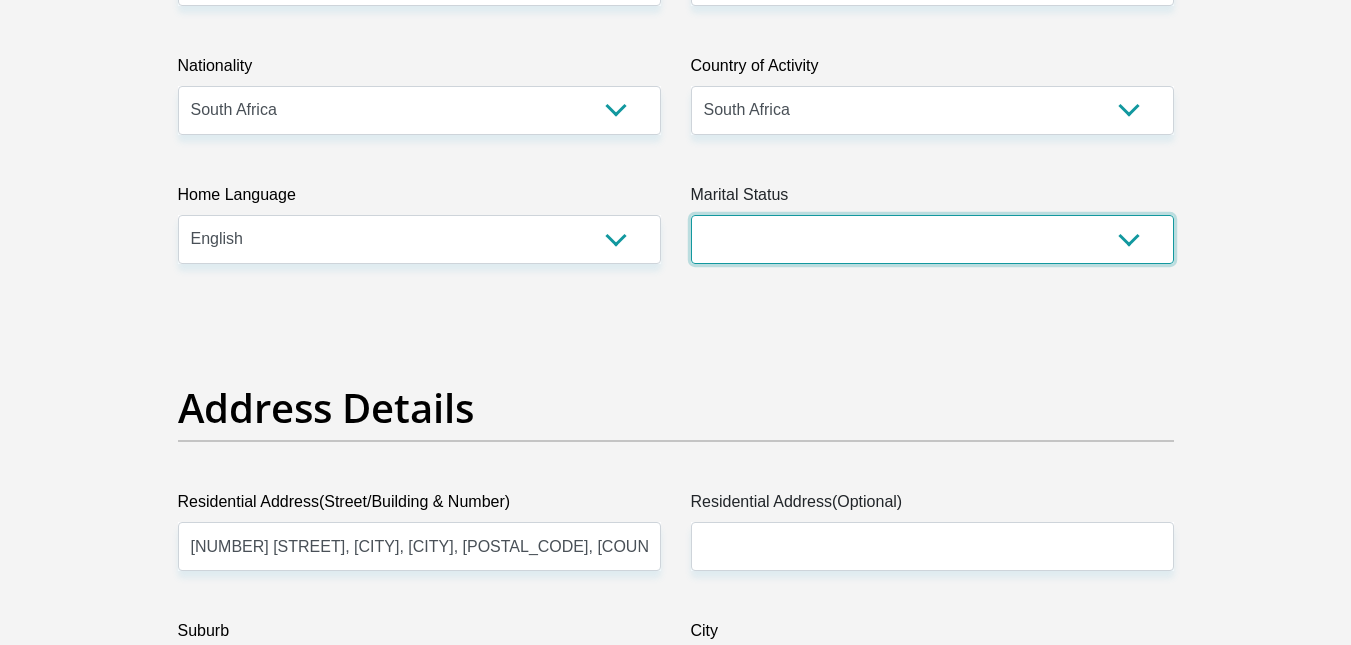click on "Married ANC
Single
Divorced
Widowed
Married COP or Customary Law" at bounding box center (932, 239) 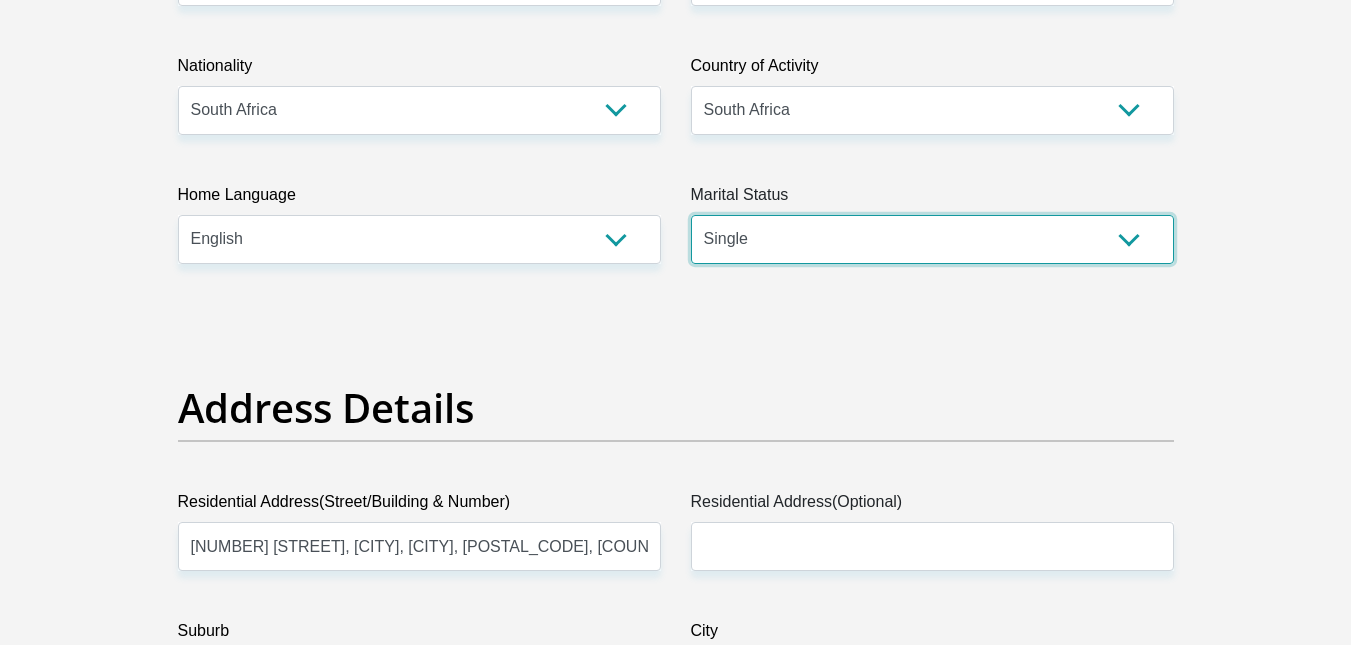 click on "Married ANC
Single
Divorced
Widowed
Married COP or Customary Law" at bounding box center [932, 239] 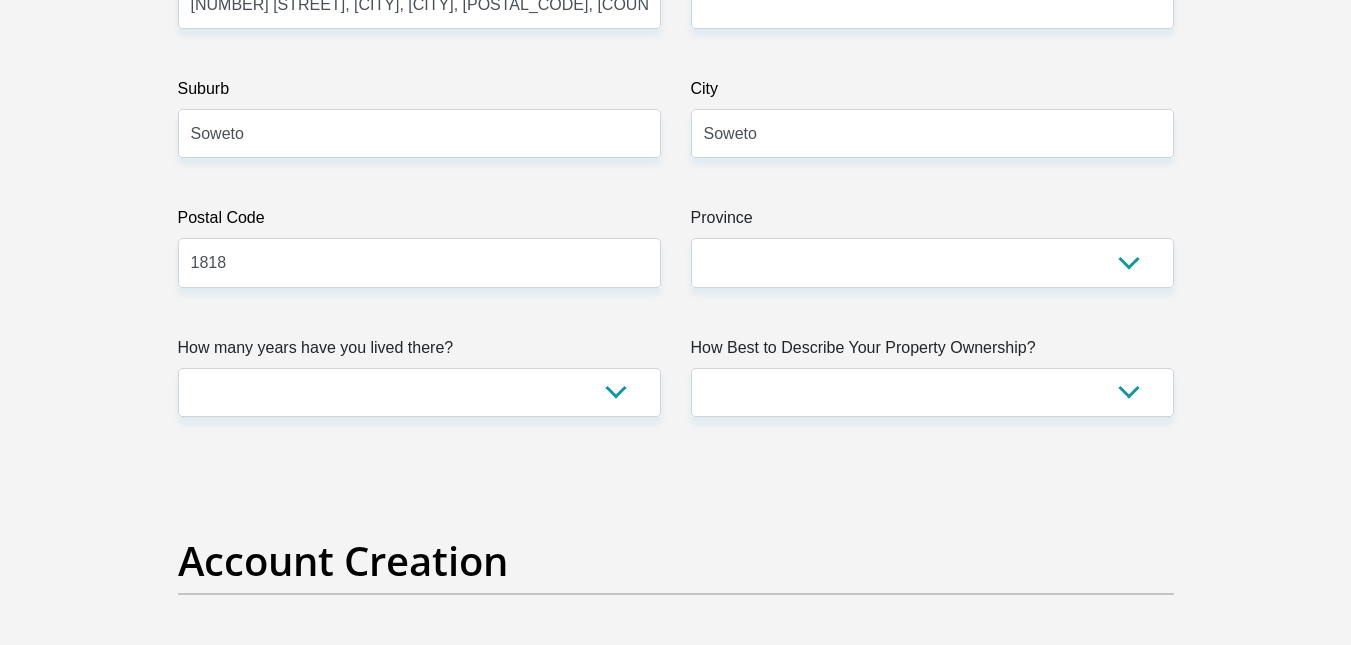 scroll, scrollTop: 1202, scrollLeft: 0, axis: vertical 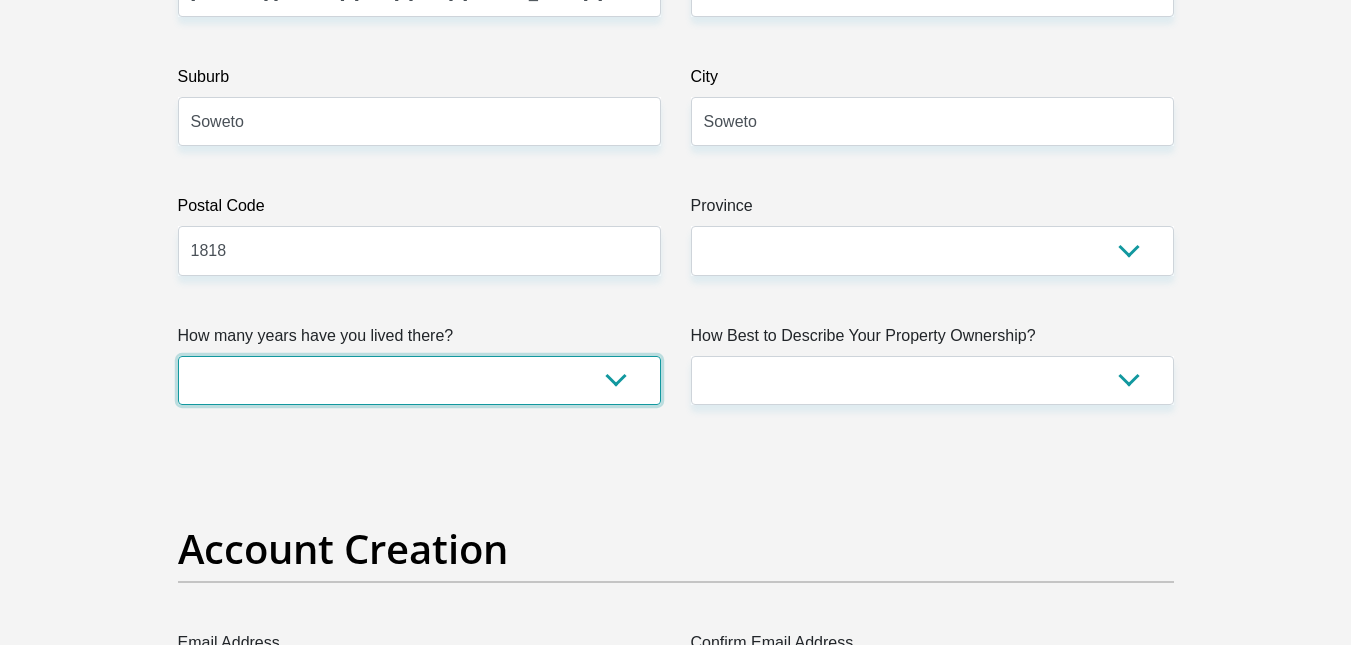click on "less than 1 year
1-3 years
3-5 years
5+ years" at bounding box center (419, 380) 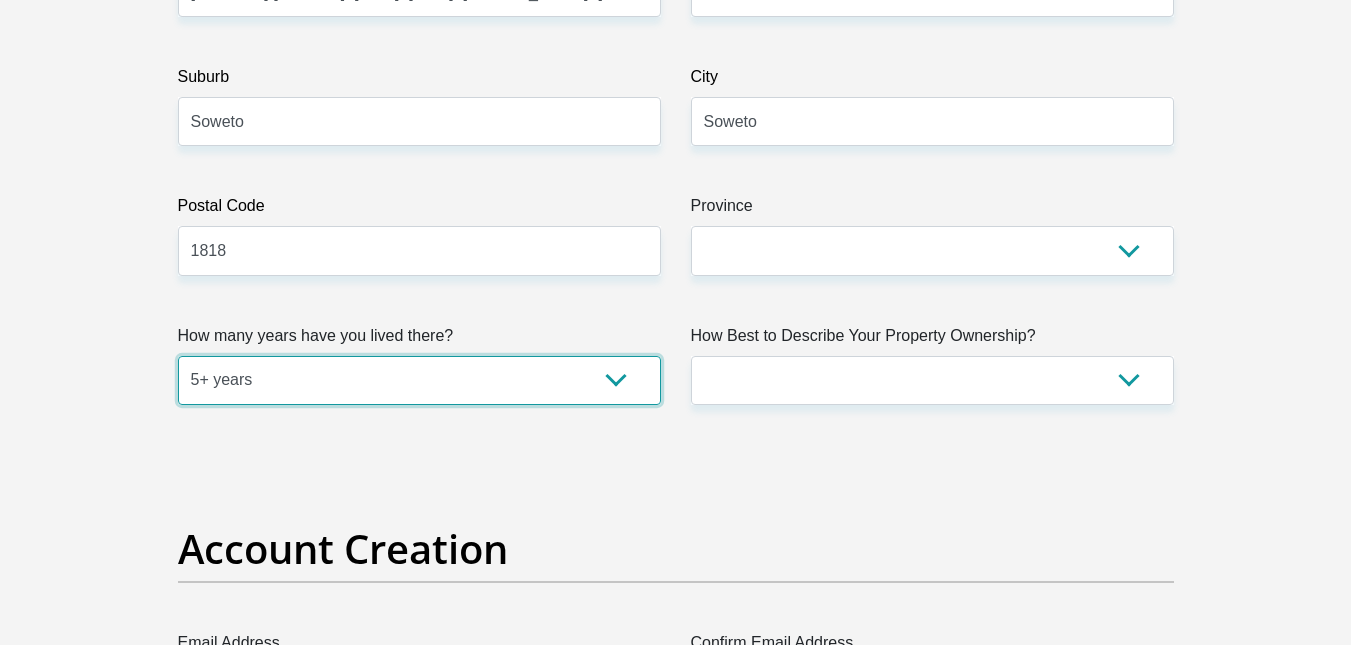click on "less than 1 year
1-3 years
3-5 years
5+ years" at bounding box center (419, 380) 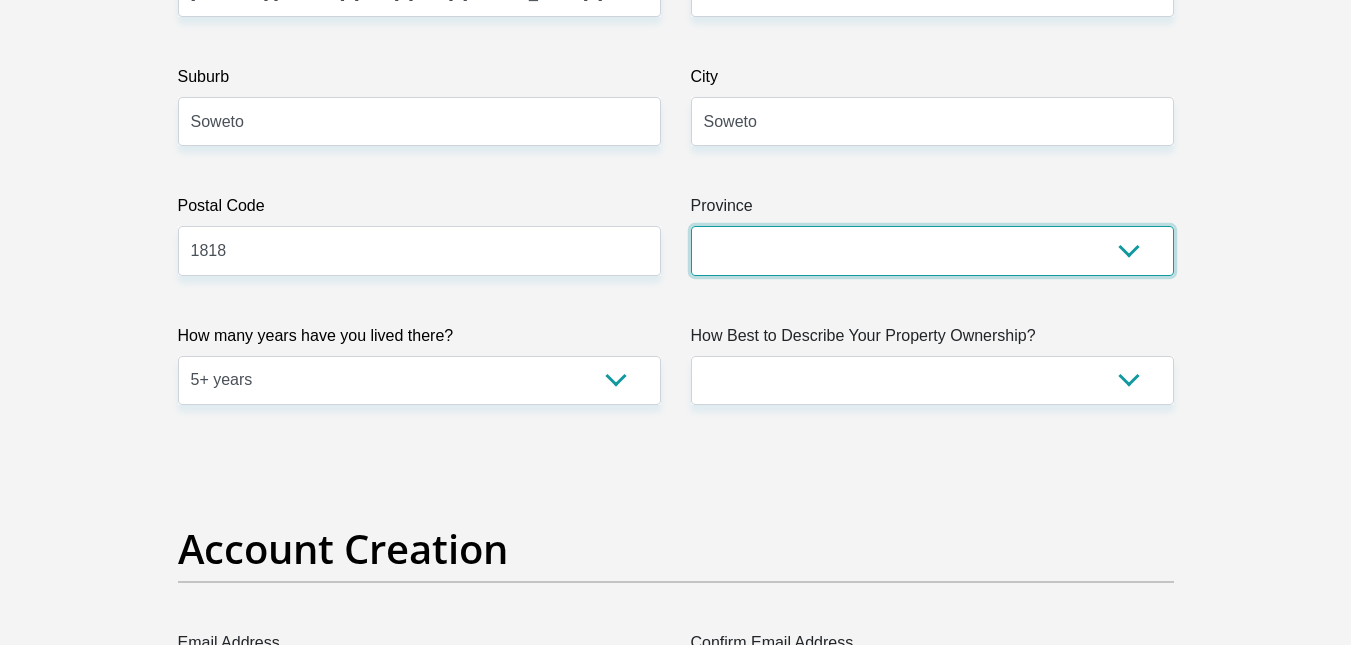 click on "Eastern Cape
Free State
Gauteng
KwaZulu-Natal
Limpopo
Mpumalanga
Northern Cape
North West
Western Cape" at bounding box center [932, 250] 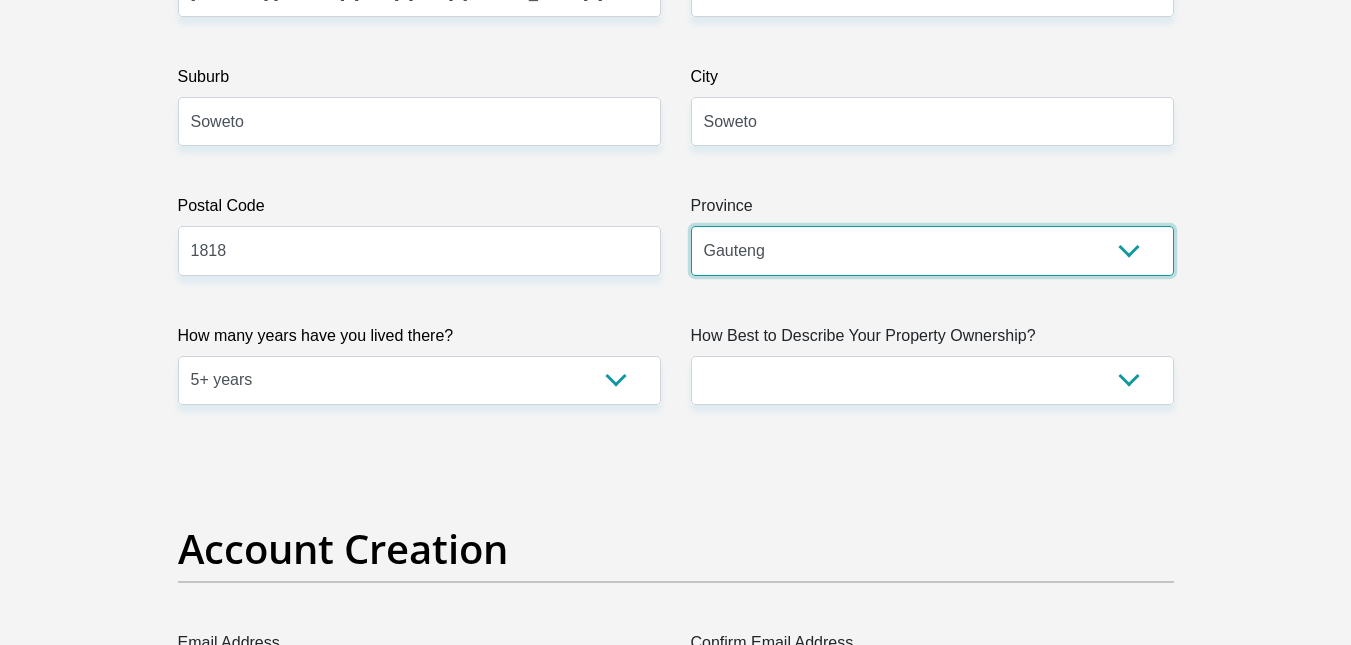 click on "Eastern Cape
Free State
Gauteng
KwaZulu-Natal
Limpopo
Mpumalanga
Northern Cape
North West
Western Cape" at bounding box center [932, 250] 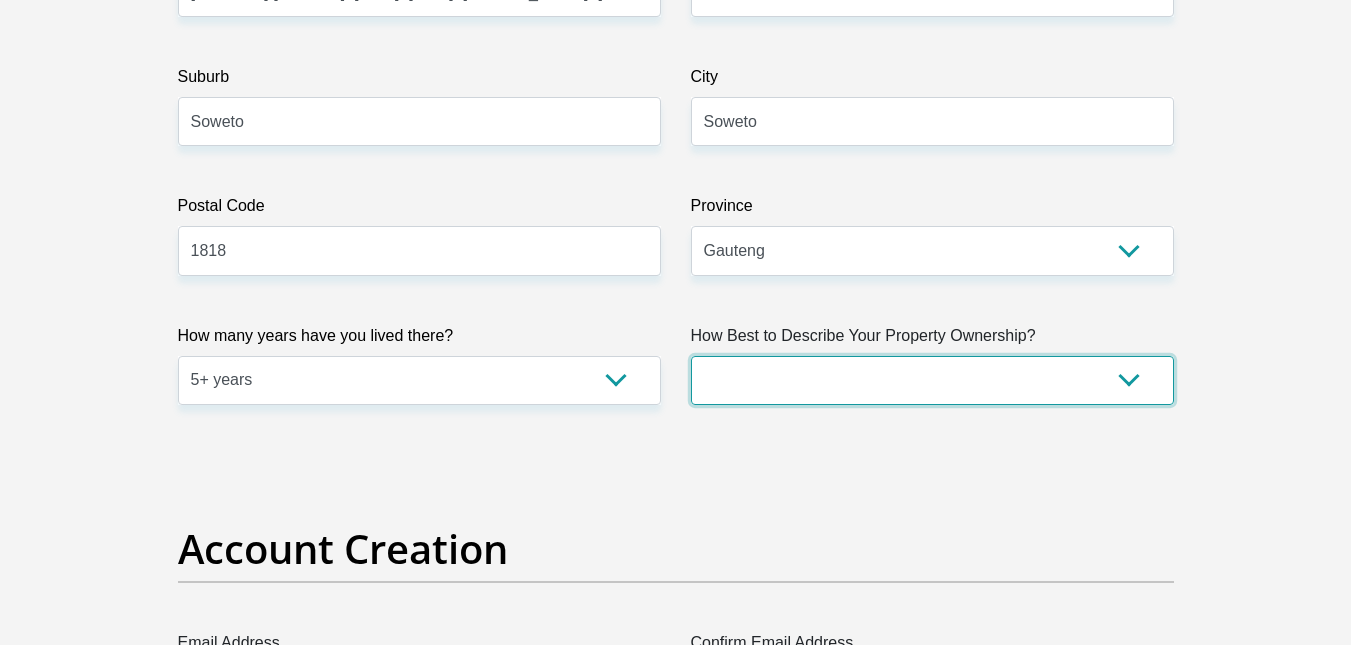 click on "Owned
Rented
Family Owned
Company Dwelling" at bounding box center [932, 380] 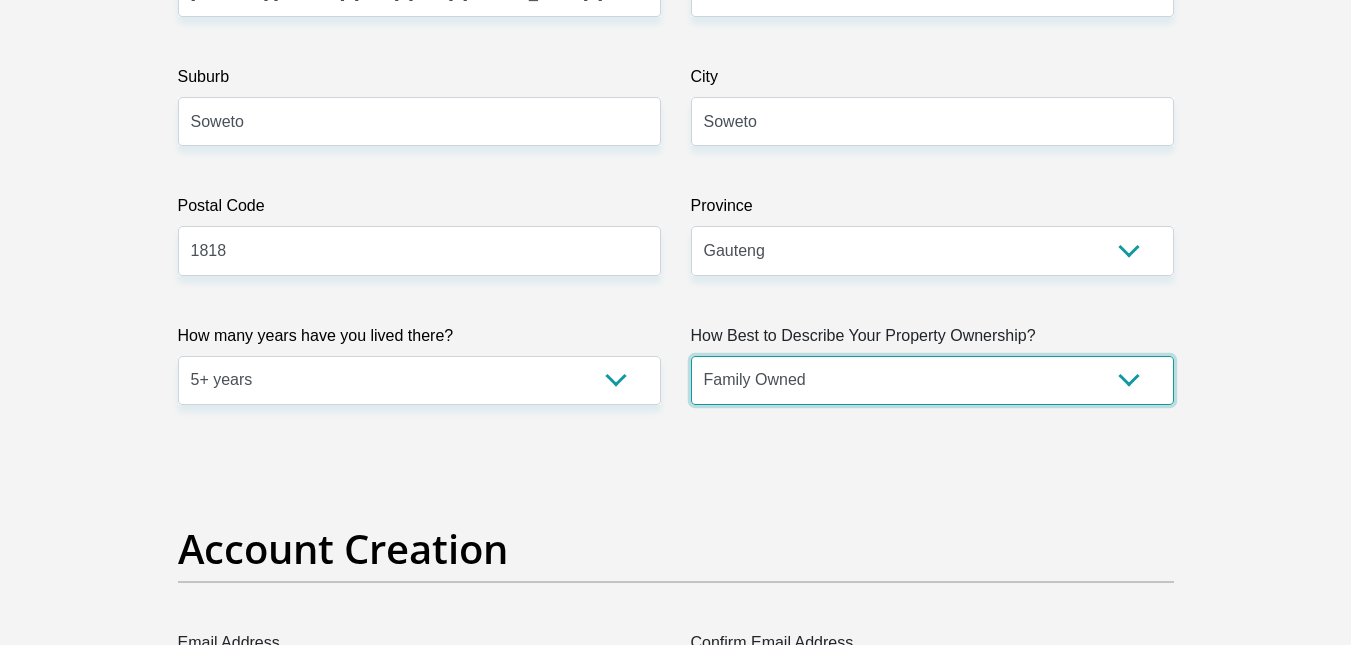 click on "Owned
Rented
Family Owned
Company Dwelling" at bounding box center [932, 380] 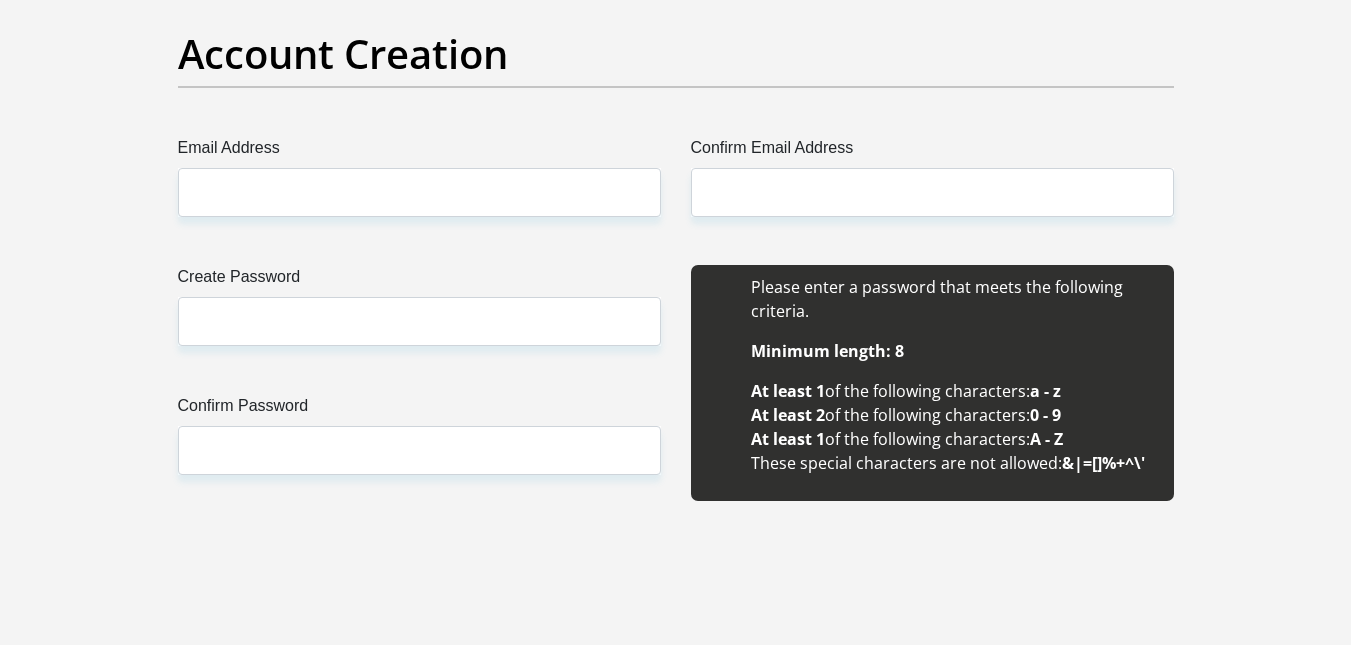 scroll, scrollTop: 1733, scrollLeft: 0, axis: vertical 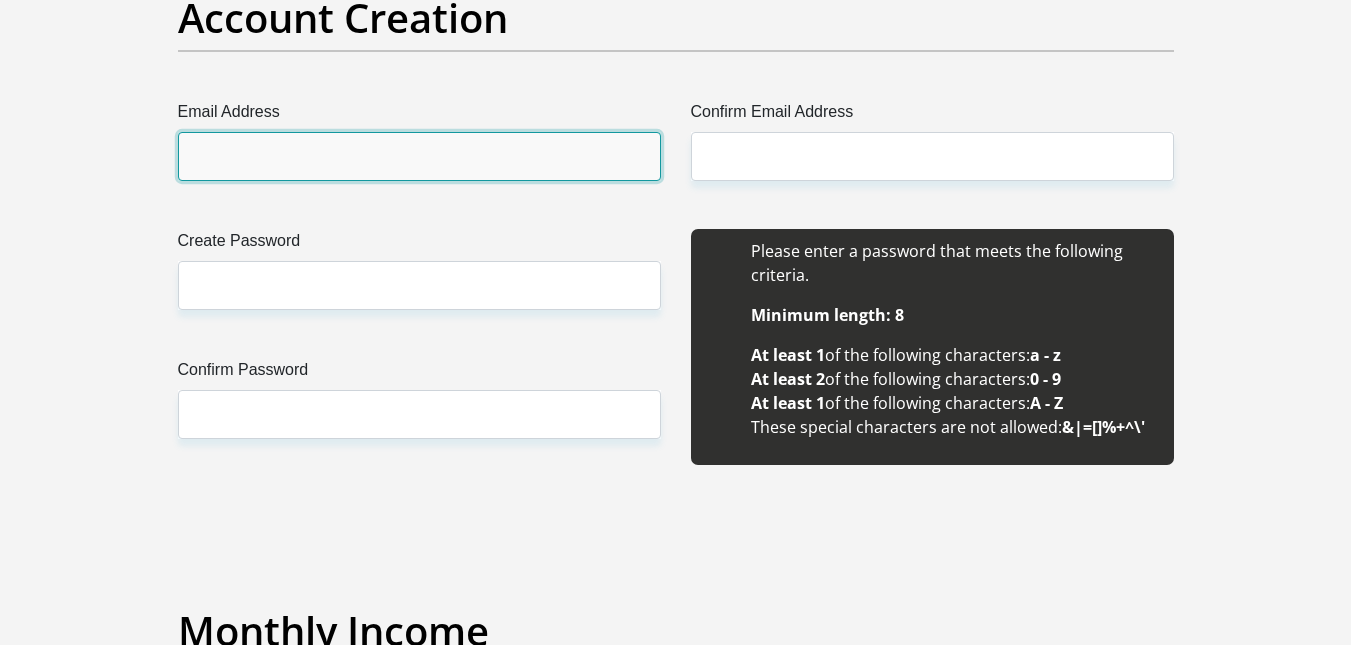 click on "Email Address" at bounding box center [419, 156] 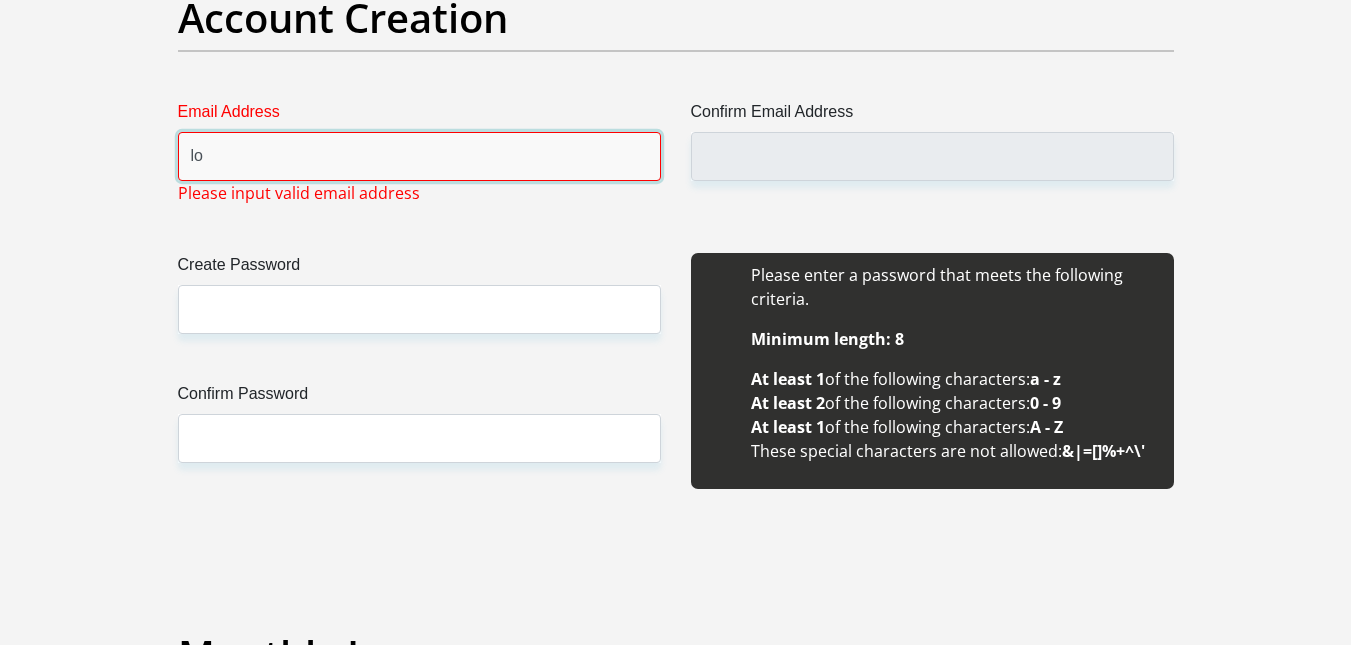 type on "[EMAIL]" 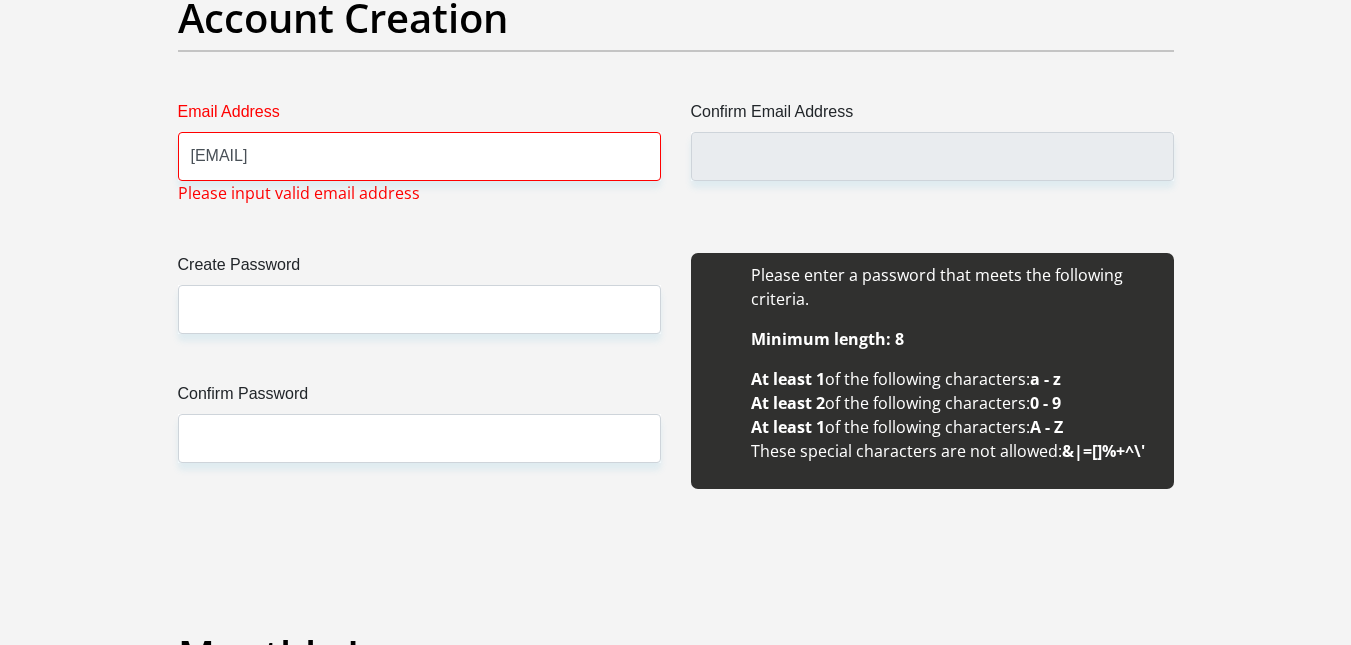 type 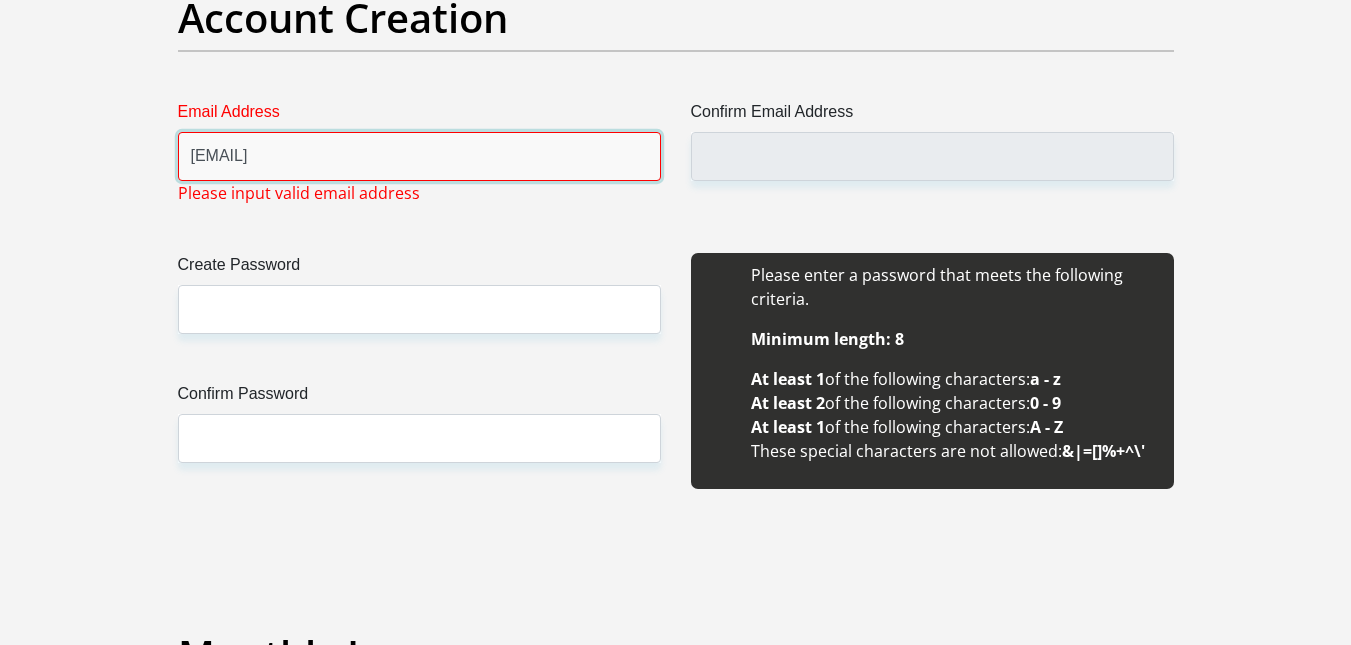 type 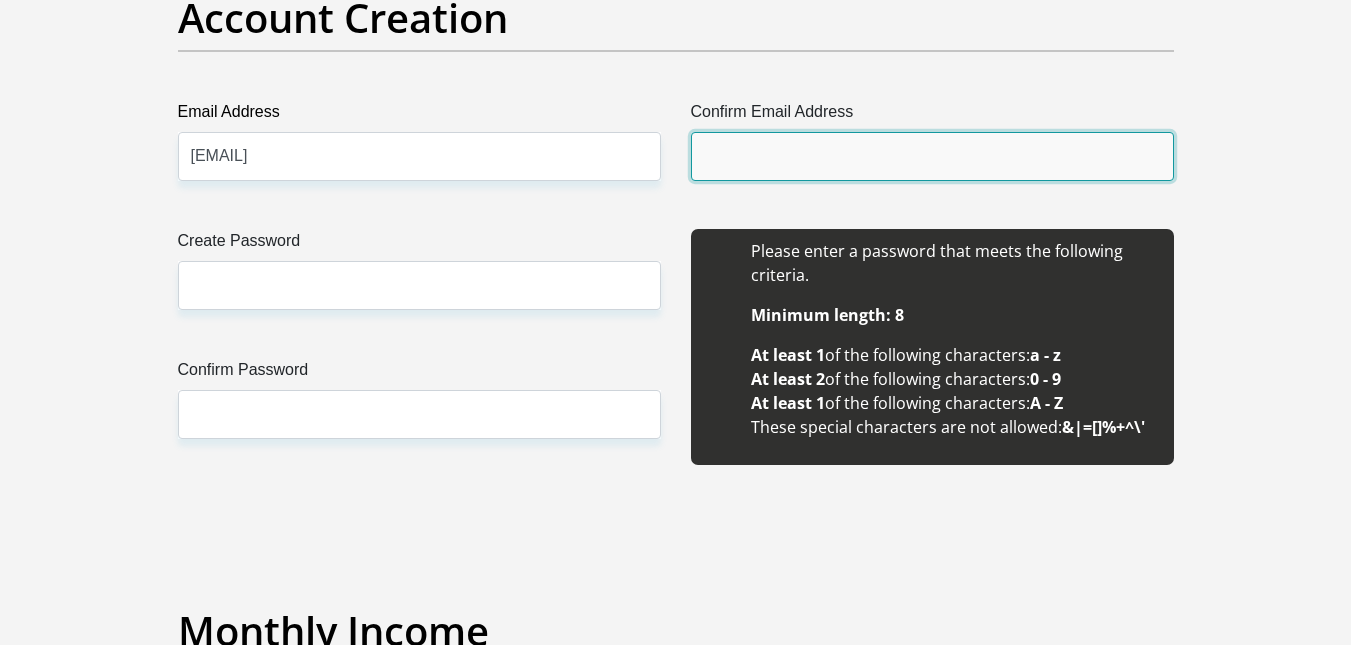 type on "[EMAIL]" 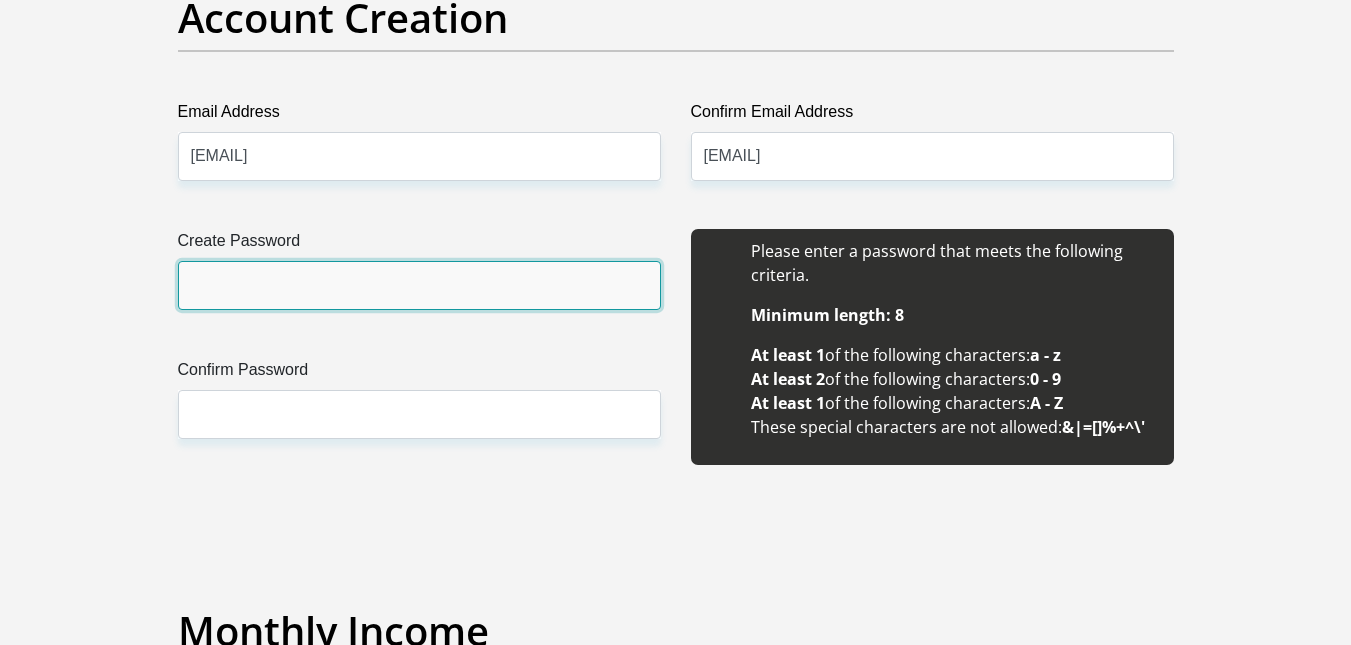 click on "Create Password" at bounding box center (419, 285) 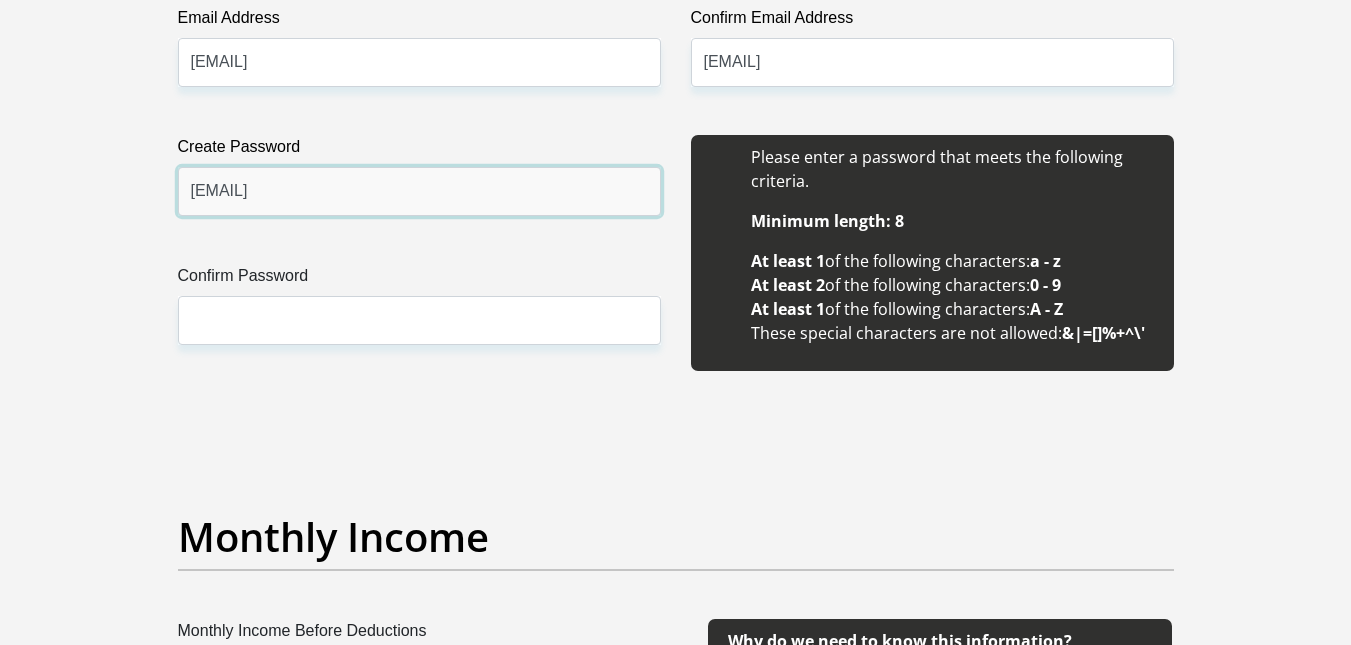 scroll, scrollTop: 1839, scrollLeft: 0, axis: vertical 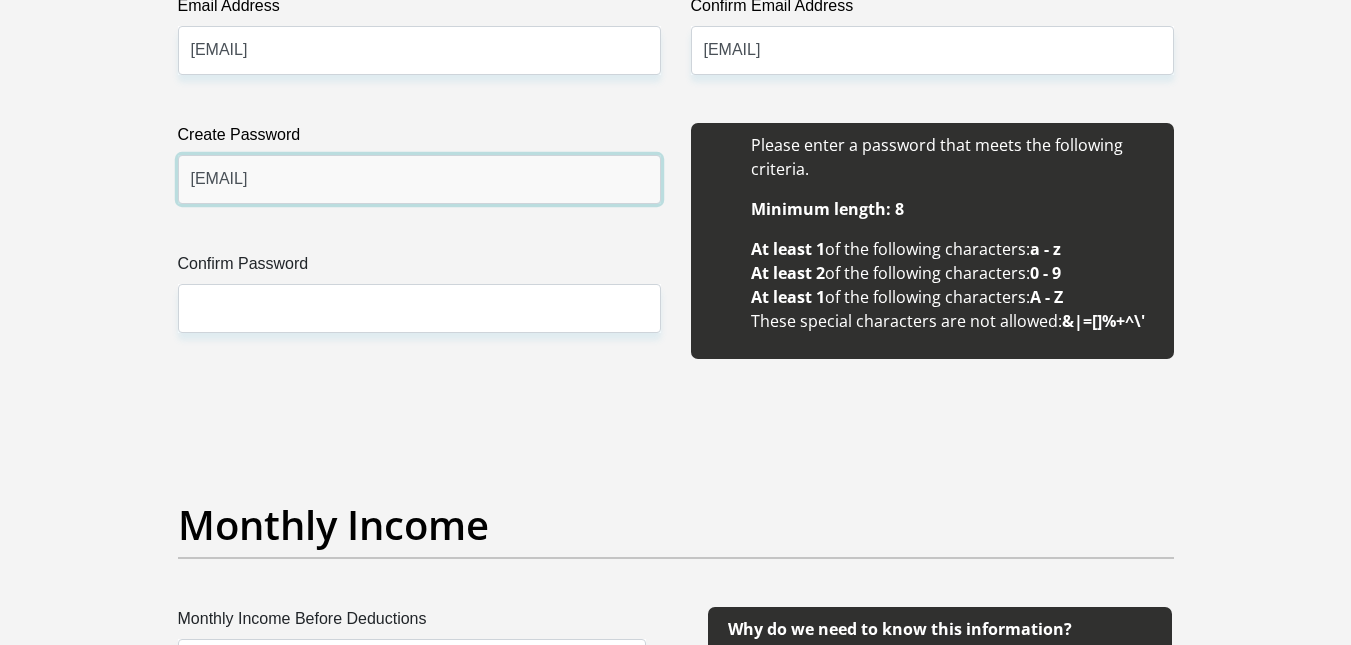 type on "[EMAIL]" 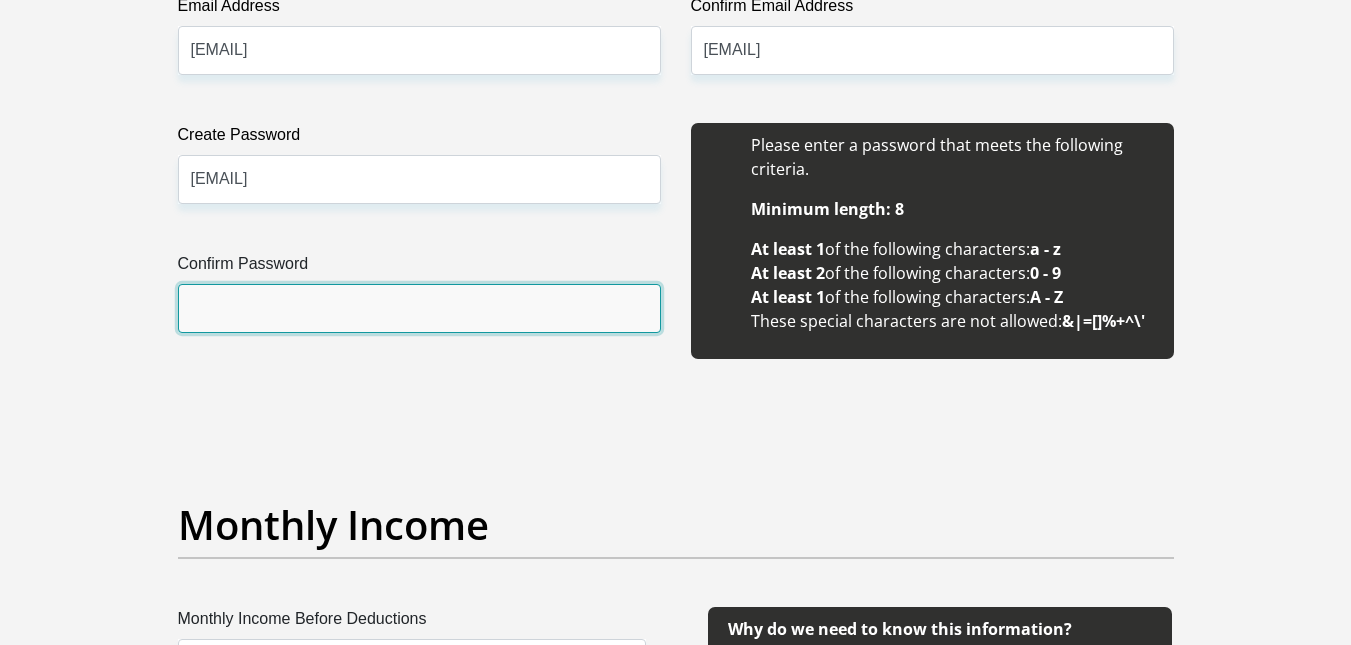 click on "Confirm Password" at bounding box center [419, 308] 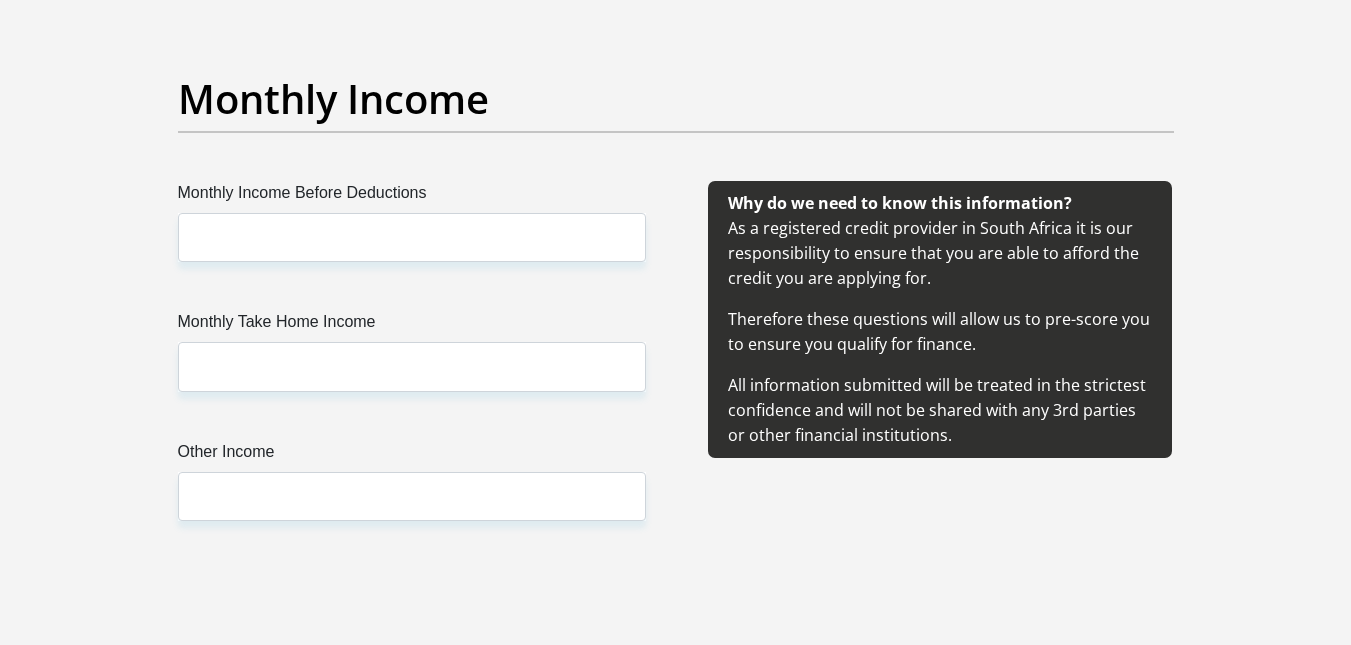 scroll, scrollTop: 2277, scrollLeft: 0, axis: vertical 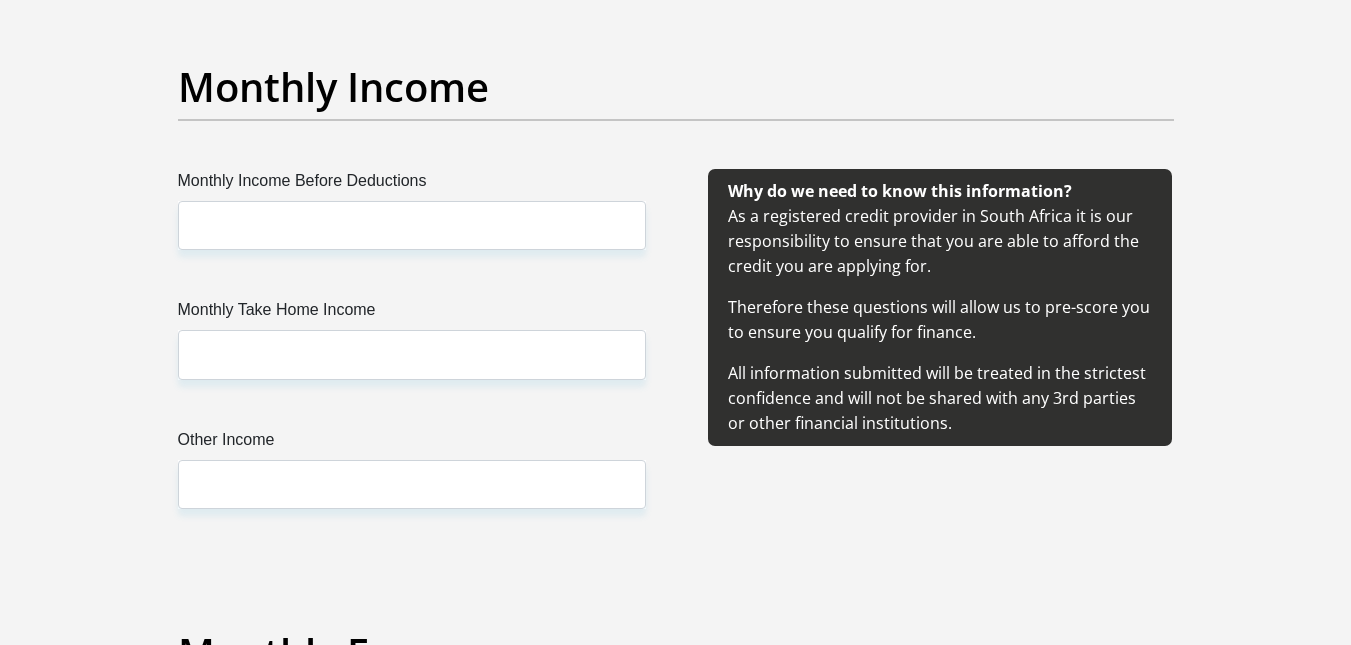 type on "[EMAIL]" 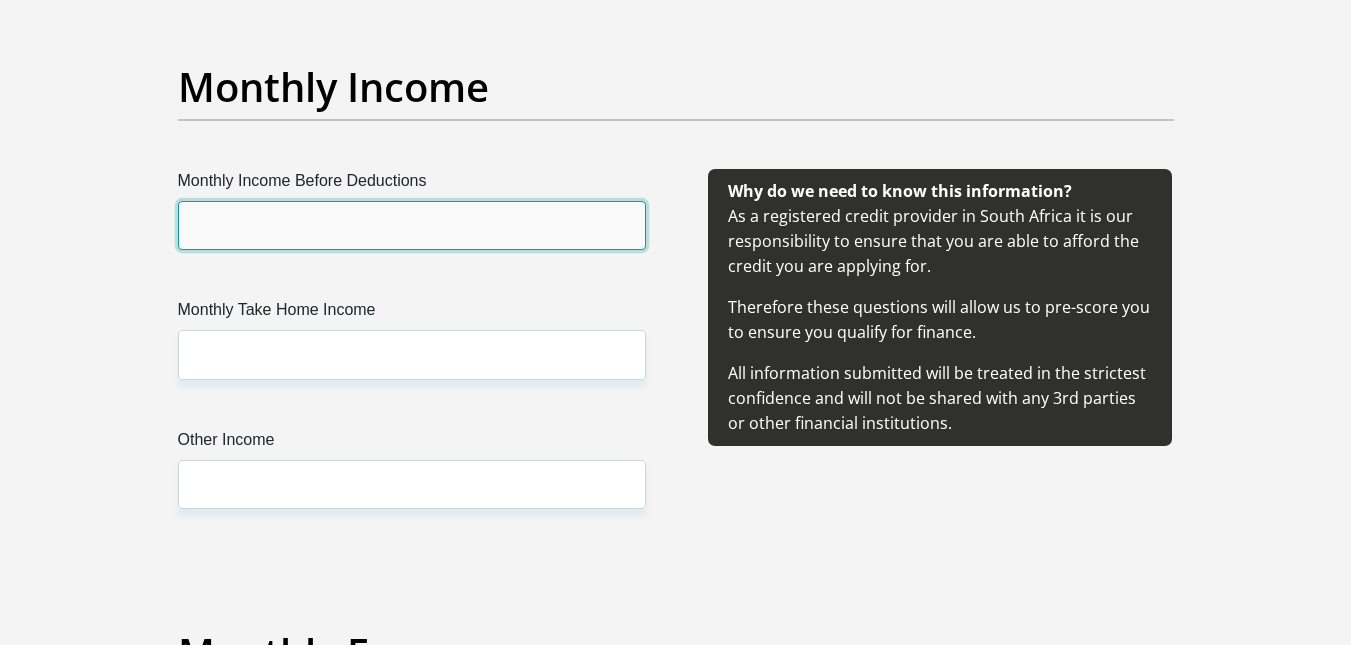click on "Monthly Income Before Deductions" at bounding box center (412, 225) 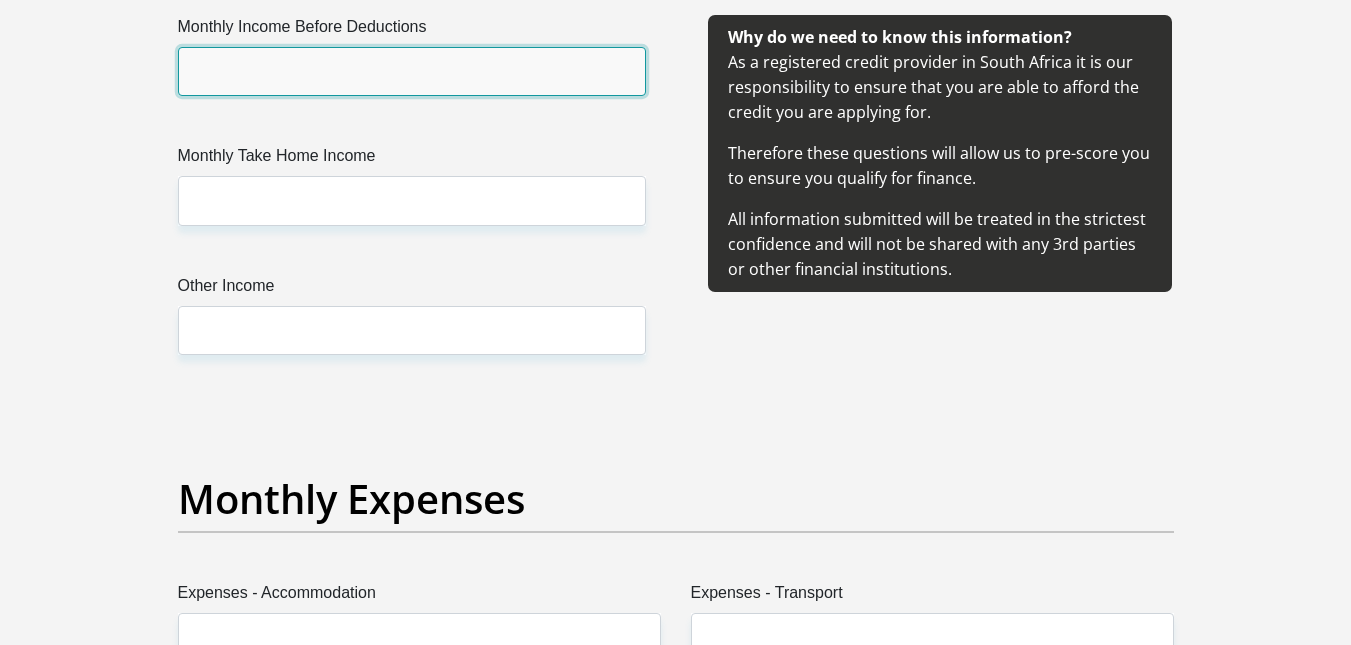 scroll, scrollTop: 2407, scrollLeft: 0, axis: vertical 